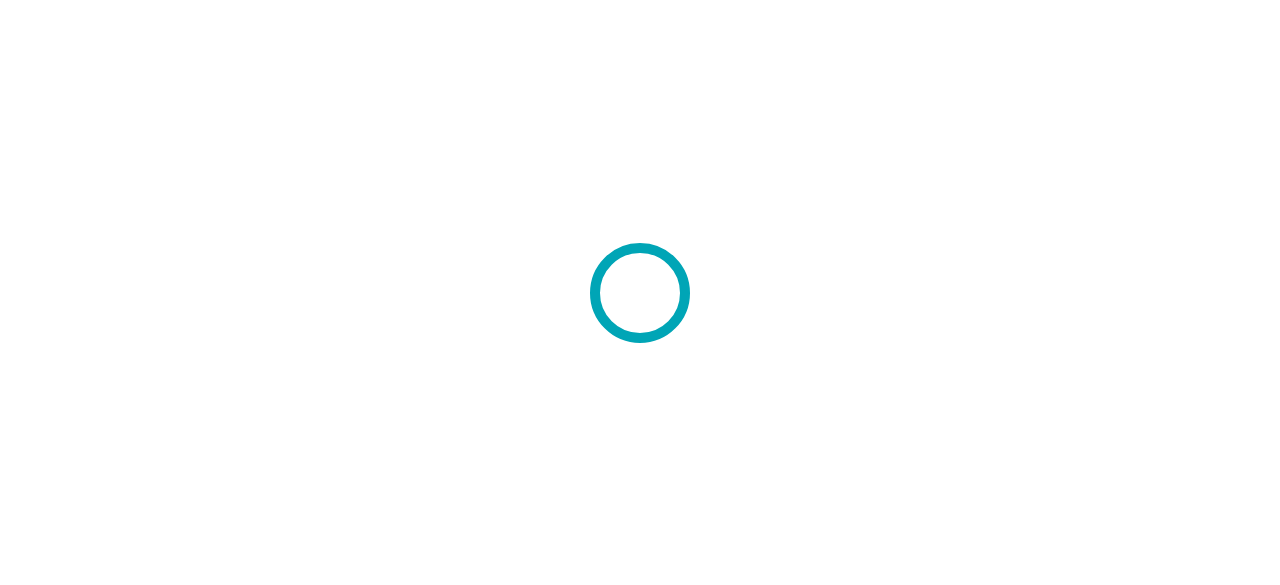 scroll, scrollTop: 0, scrollLeft: 0, axis: both 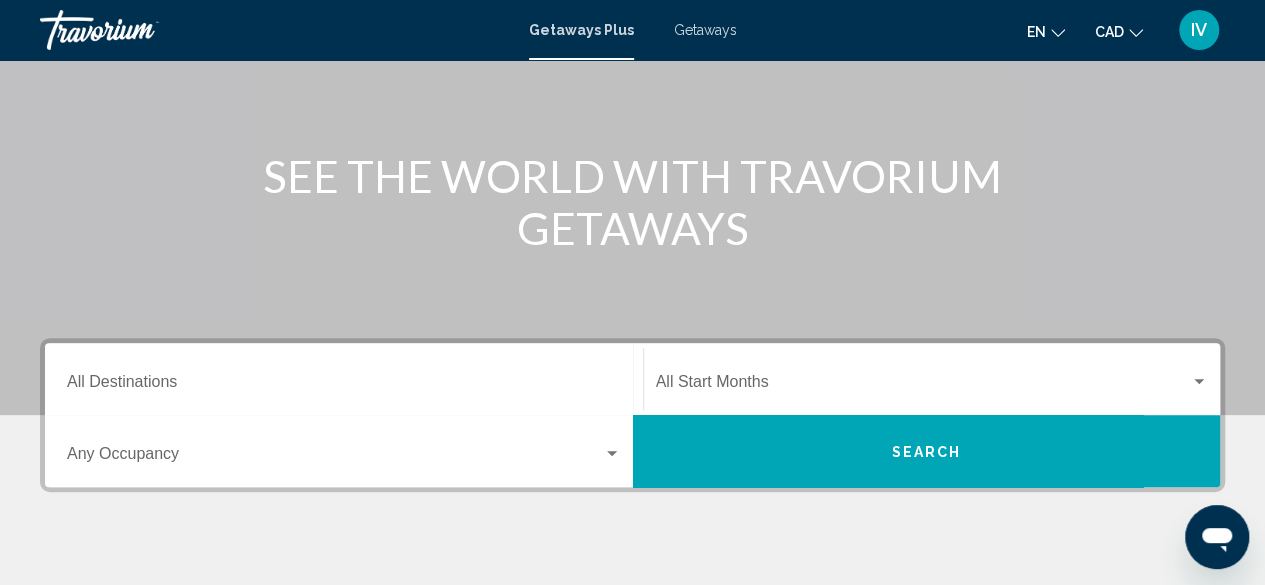 click on "Getaways" at bounding box center [705, 30] 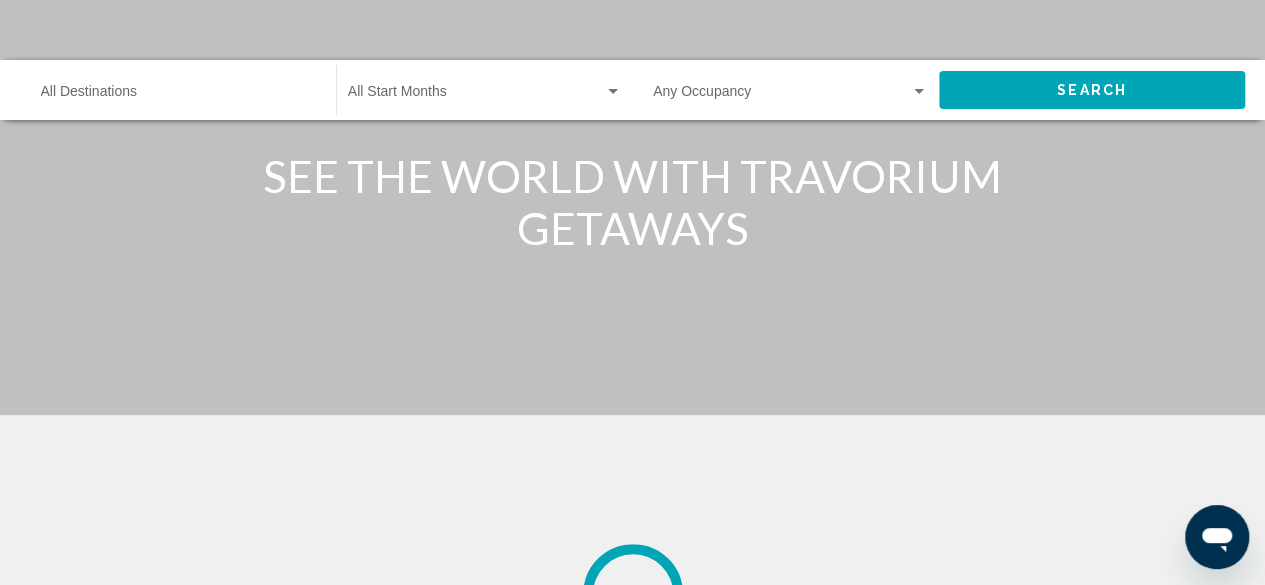 scroll, scrollTop: 0, scrollLeft: 0, axis: both 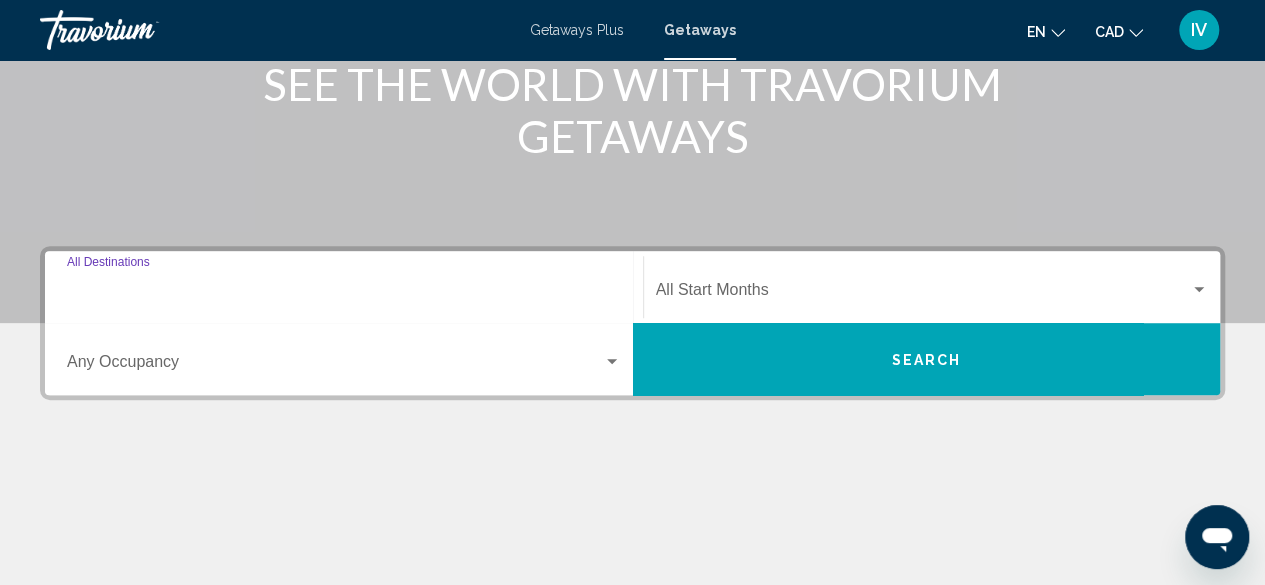 click on "Destination All Destinations" at bounding box center [344, 294] 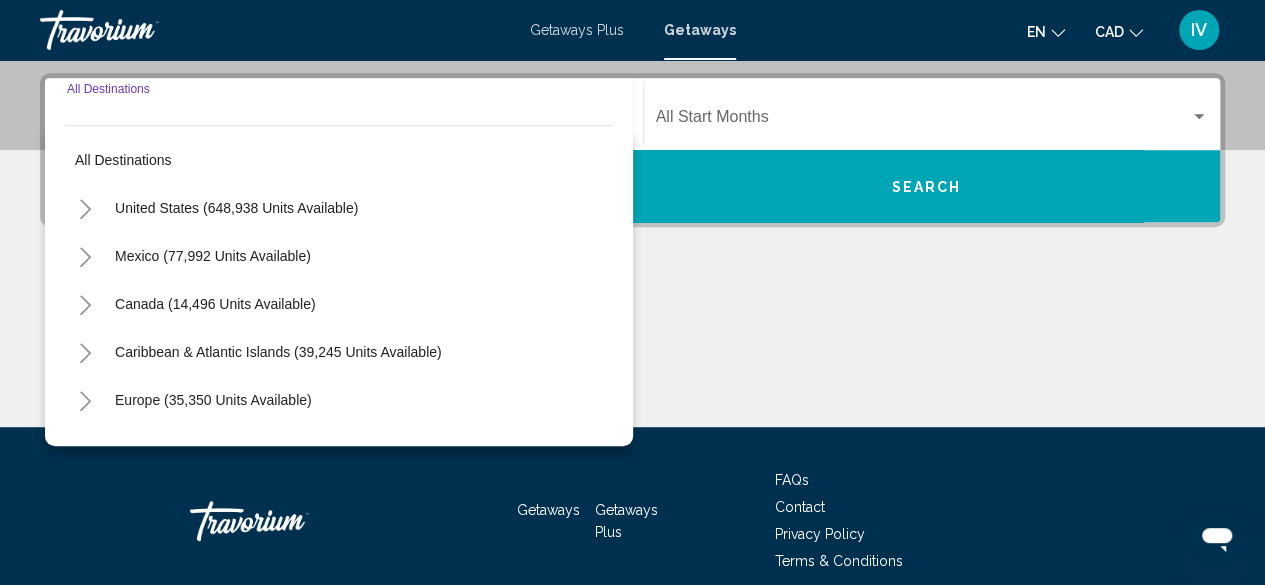 scroll, scrollTop: 458, scrollLeft: 0, axis: vertical 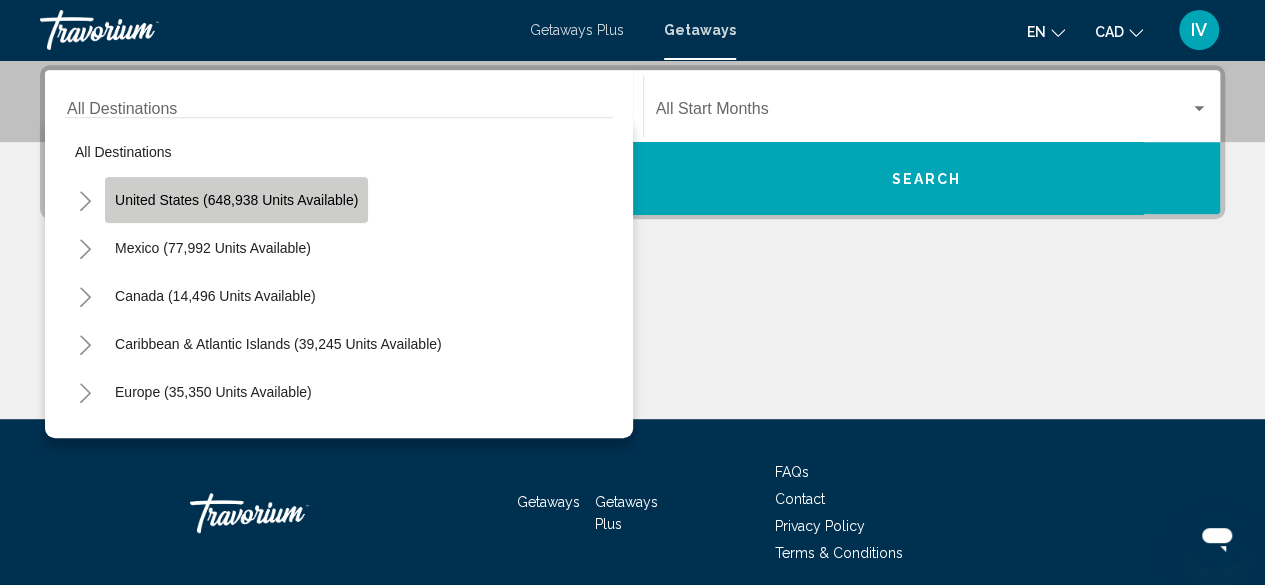 click on "United States (648,938 units available)" 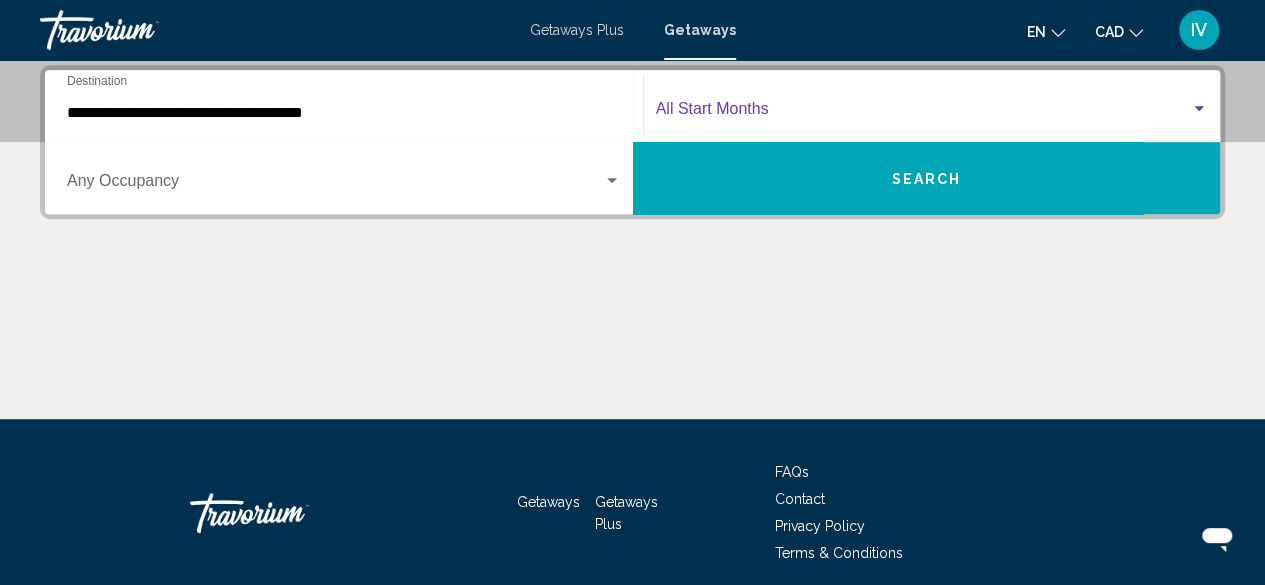click at bounding box center (1199, 109) 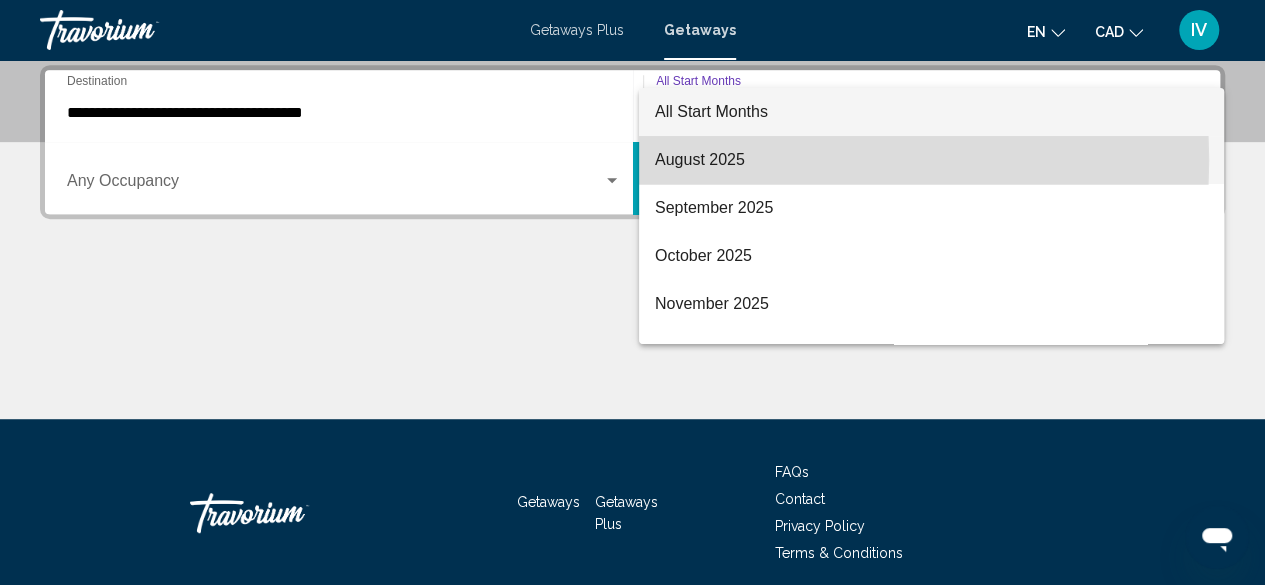 click on "August 2025" at bounding box center (931, 160) 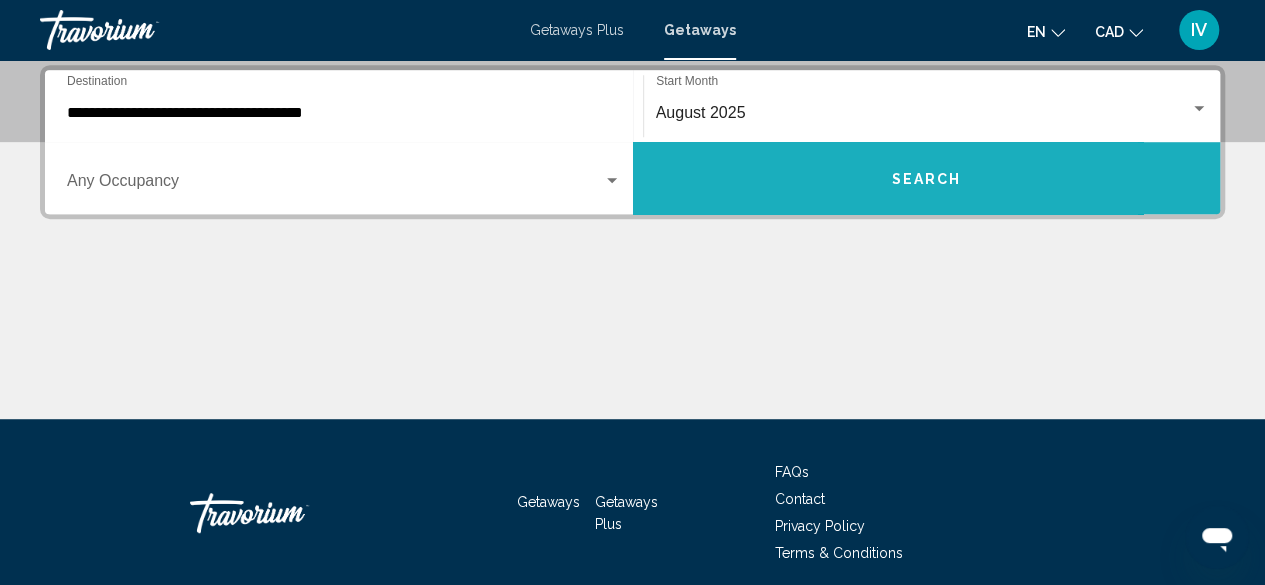 click on "Search" at bounding box center (926, 179) 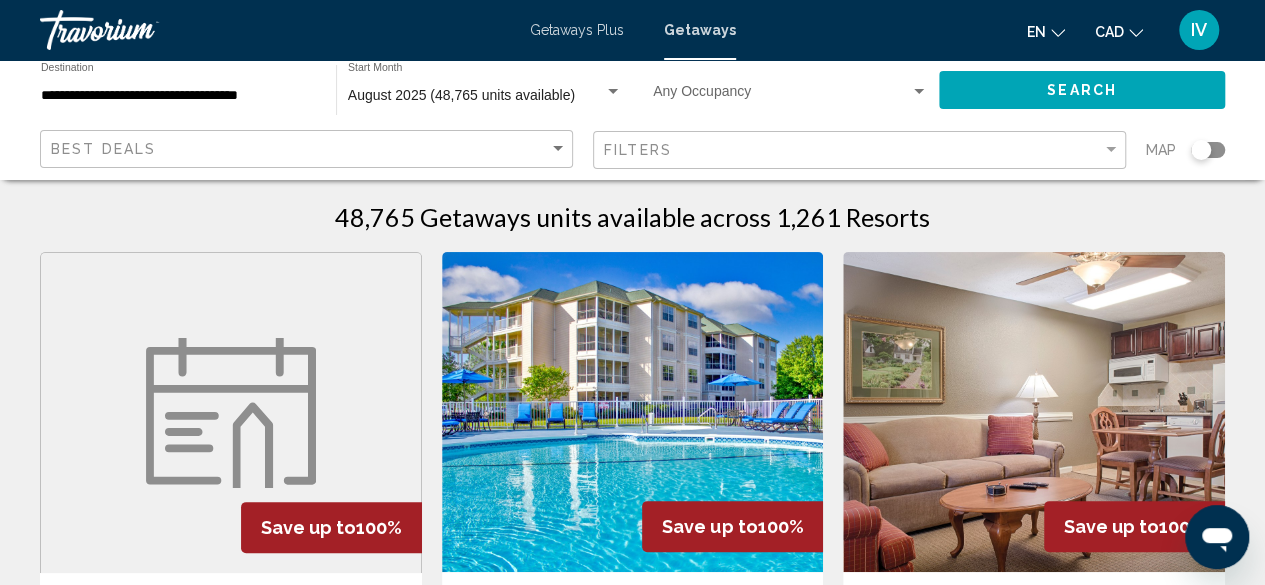 scroll, scrollTop: 10, scrollLeft: 0, axis: vertical 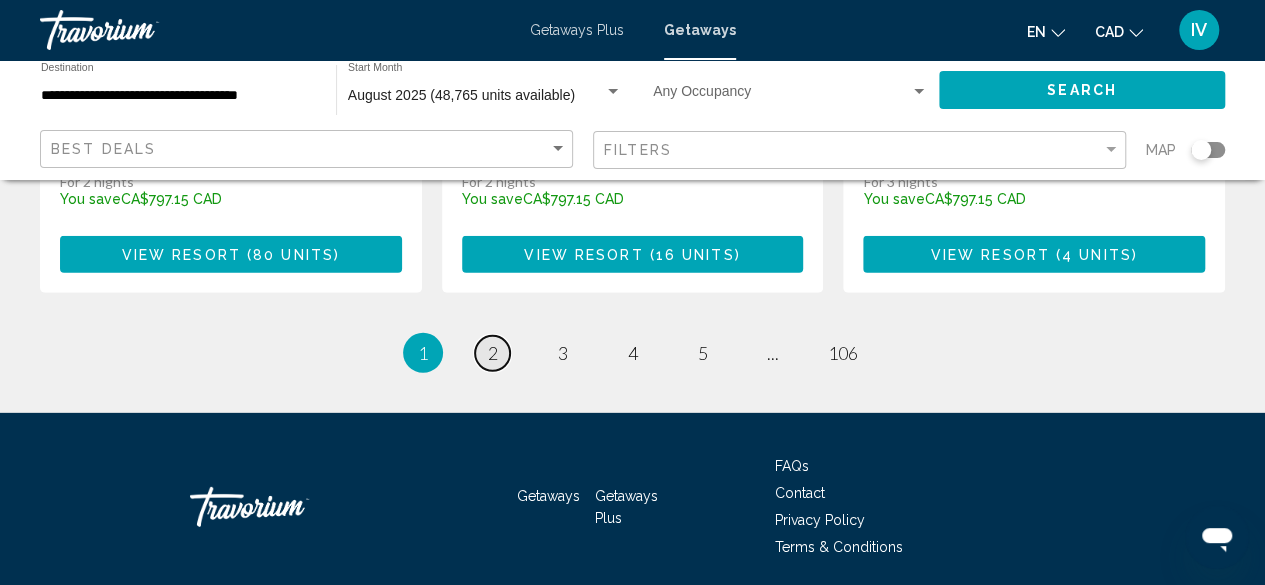 click on "2" at bounding box center (493, 353) 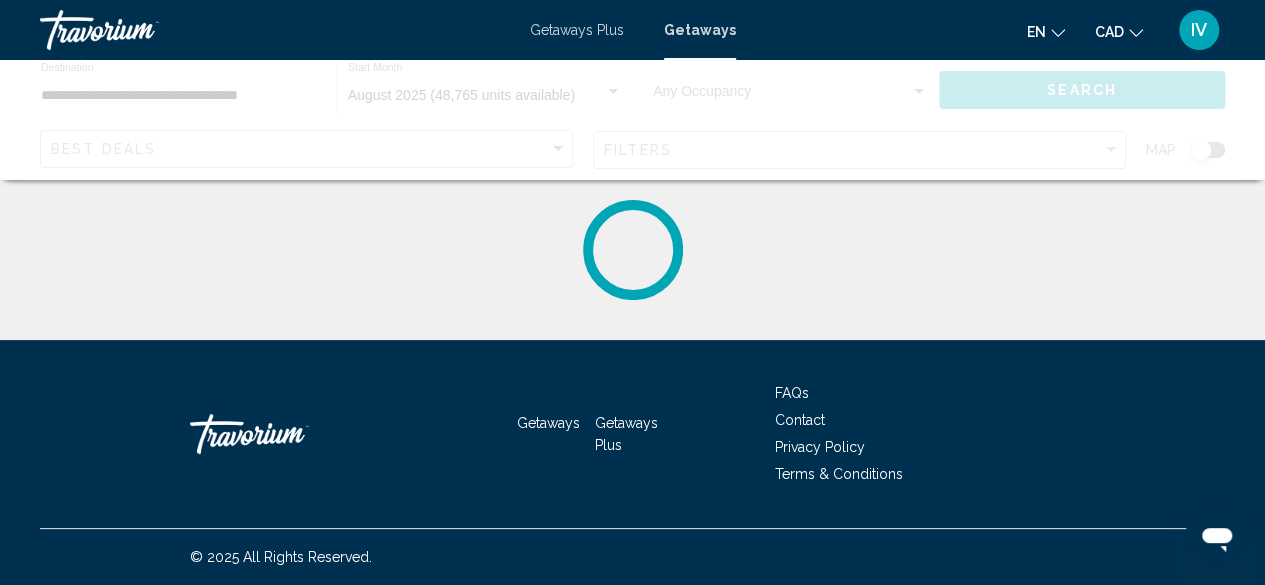 scroll, scrollTop: 0, scrollLeft: 0, axis: both 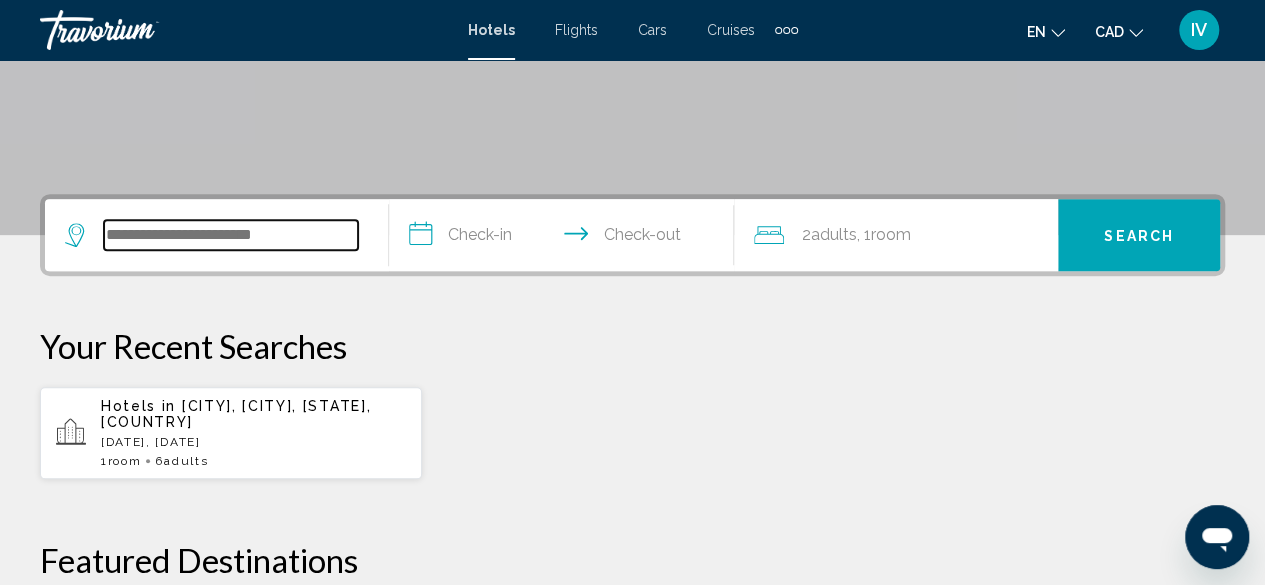 click at bounding box center (231, 235) 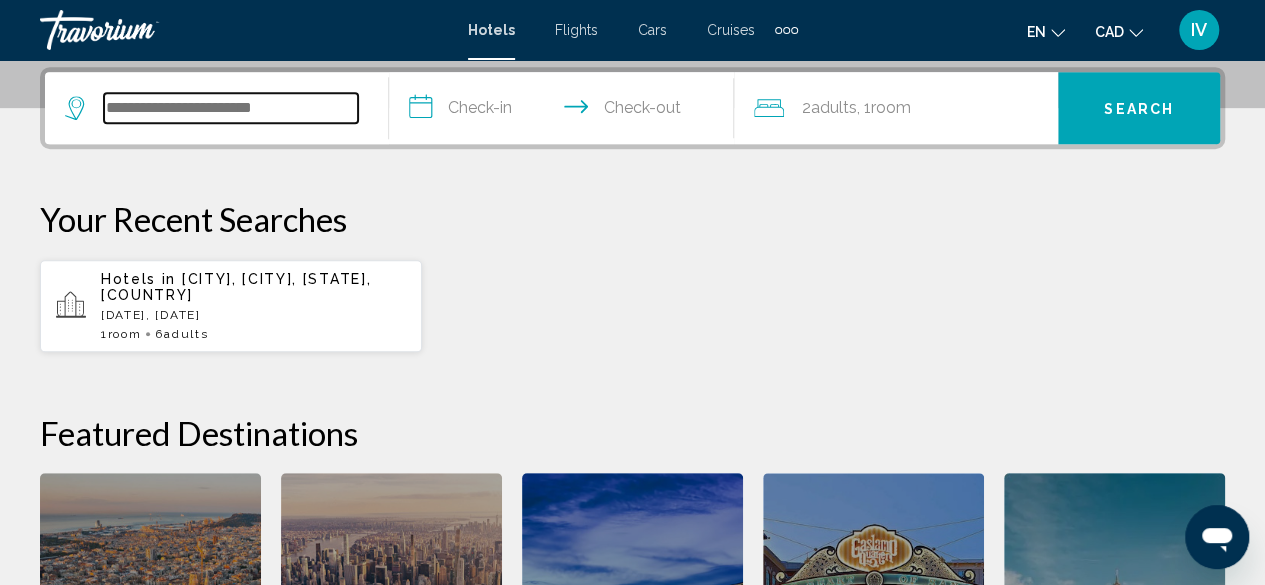scroll, scrollTop: 494, scrollLeft: 0, axis: vertical 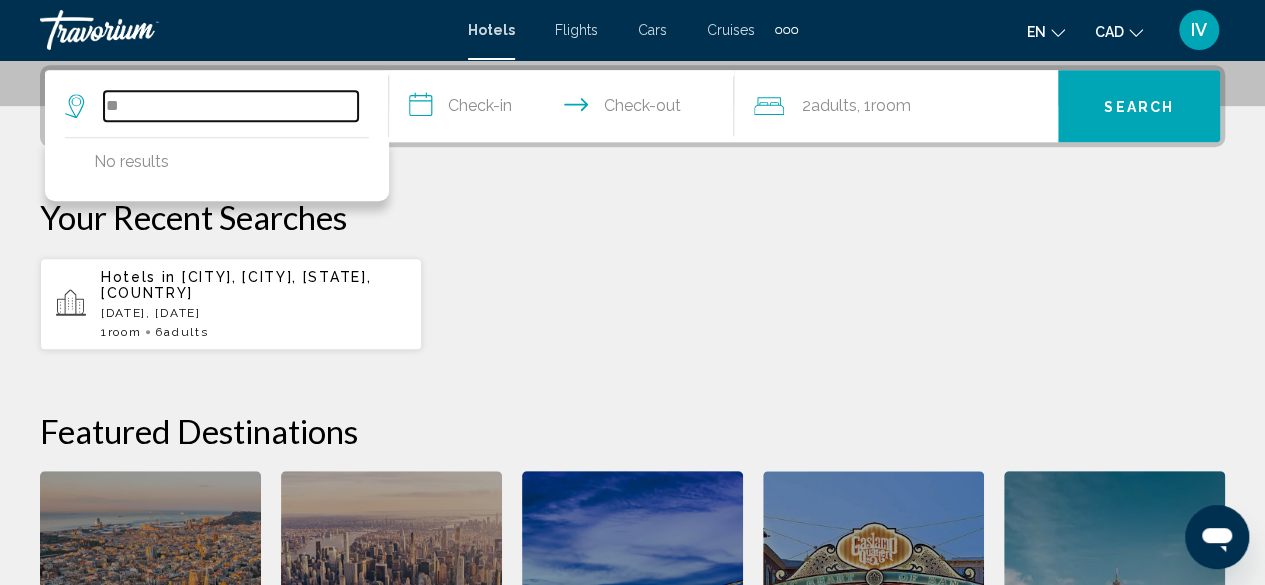 type on "*" 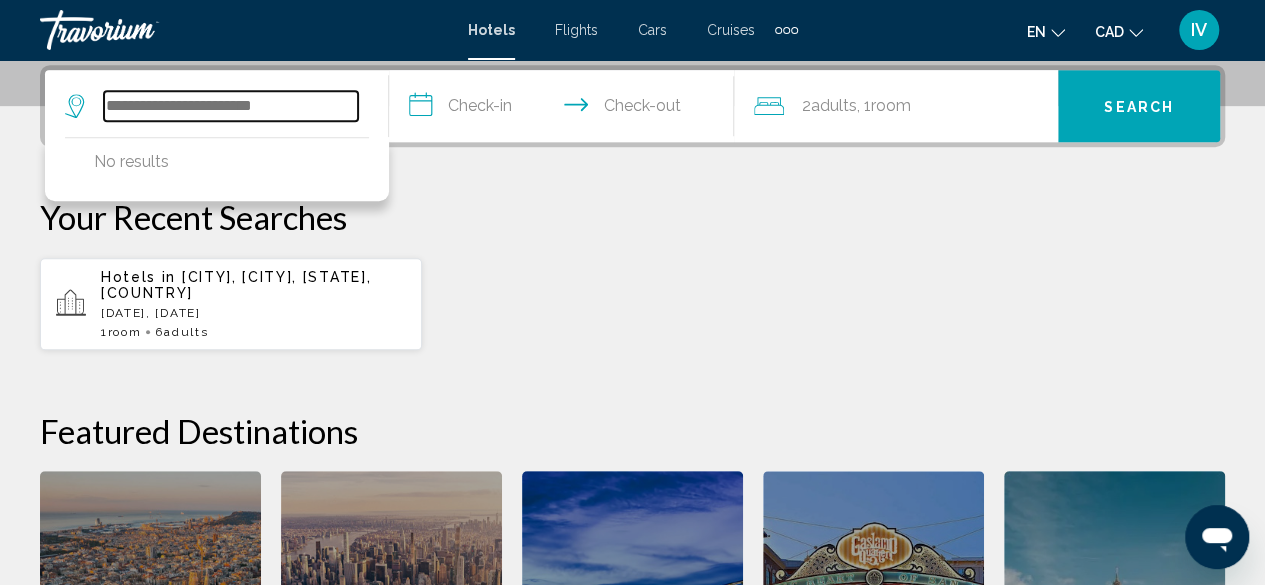 click at bounding box center [231, 106] 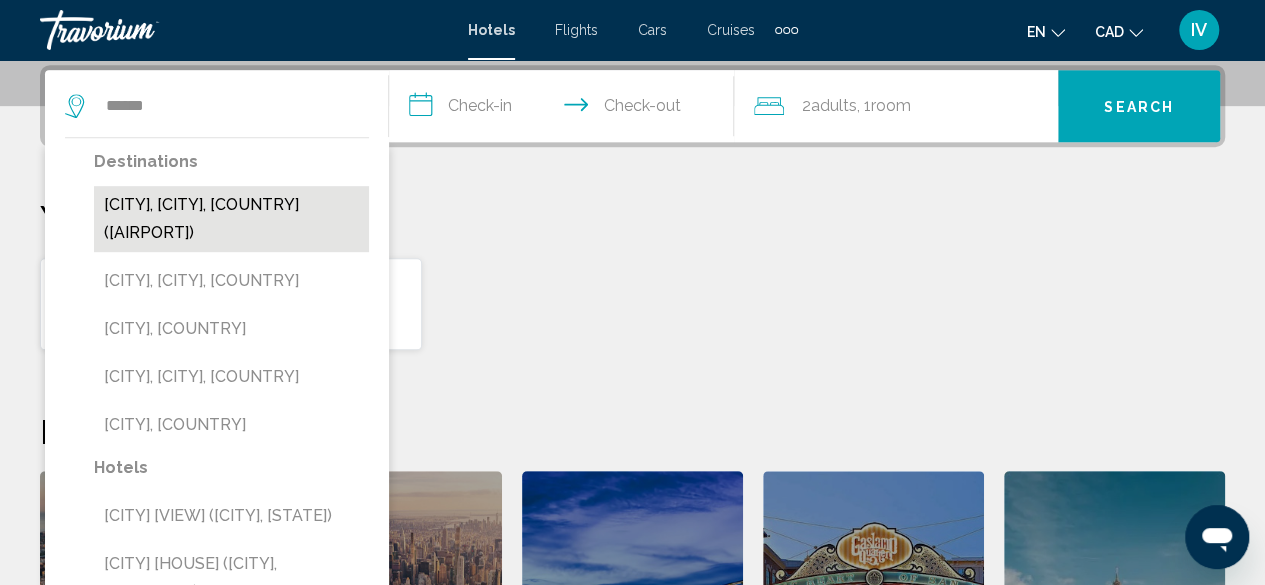 click on "[CITY], [CITY], [COUNTRY] ([AIRPORT])" at bounding box center [231, 219] 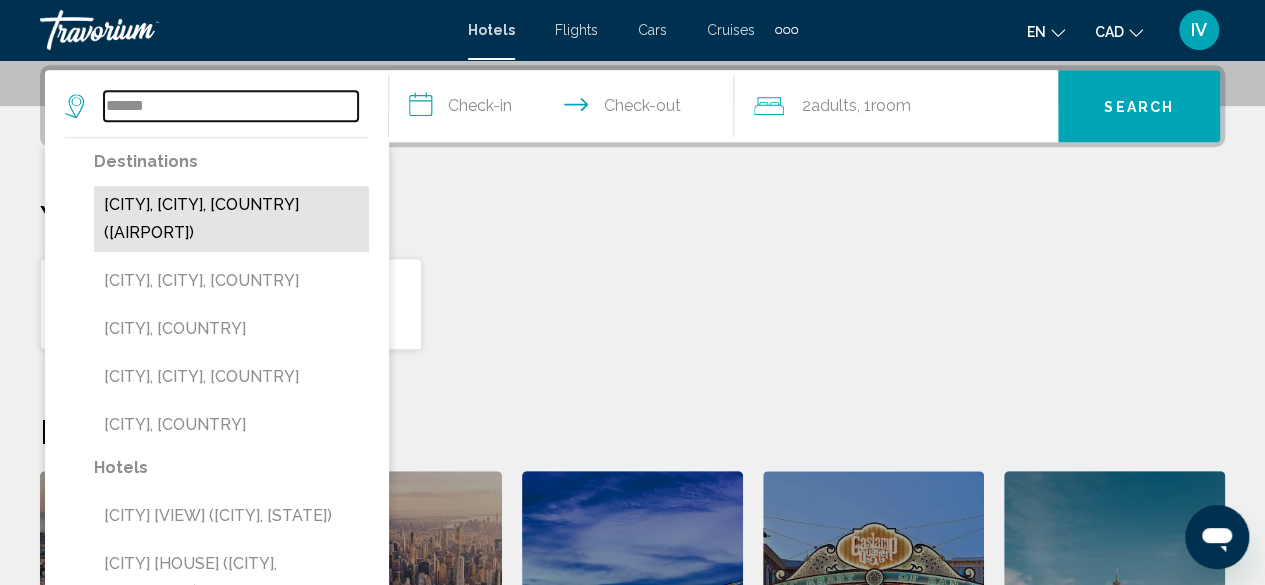 type on "**********" 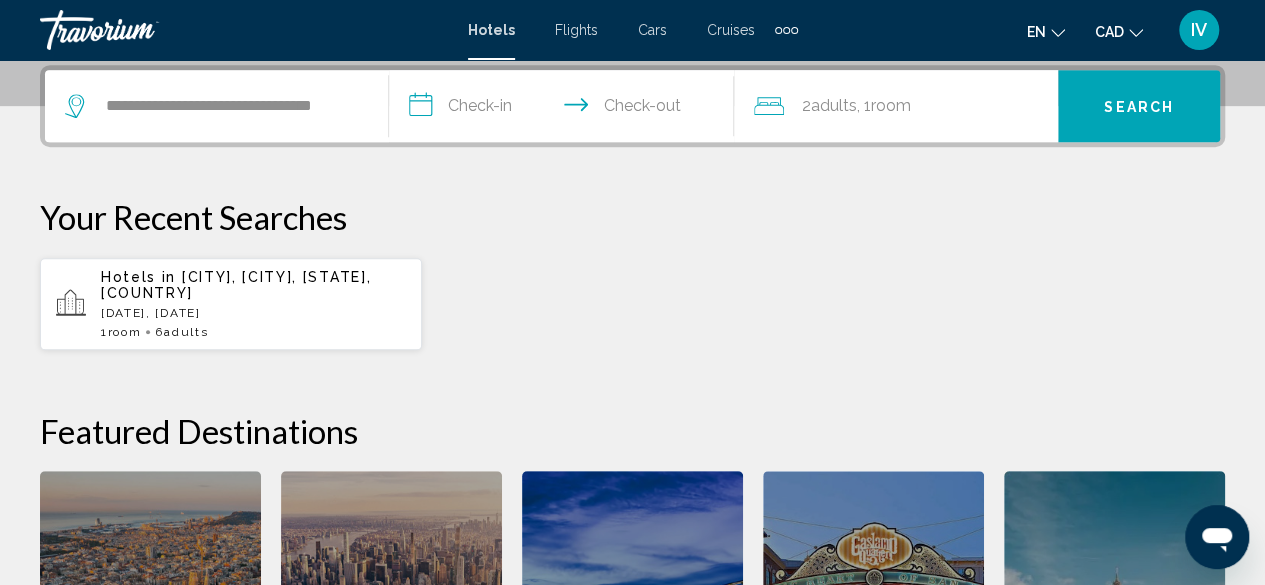 click on "**********" at bounding box center (565, 109) 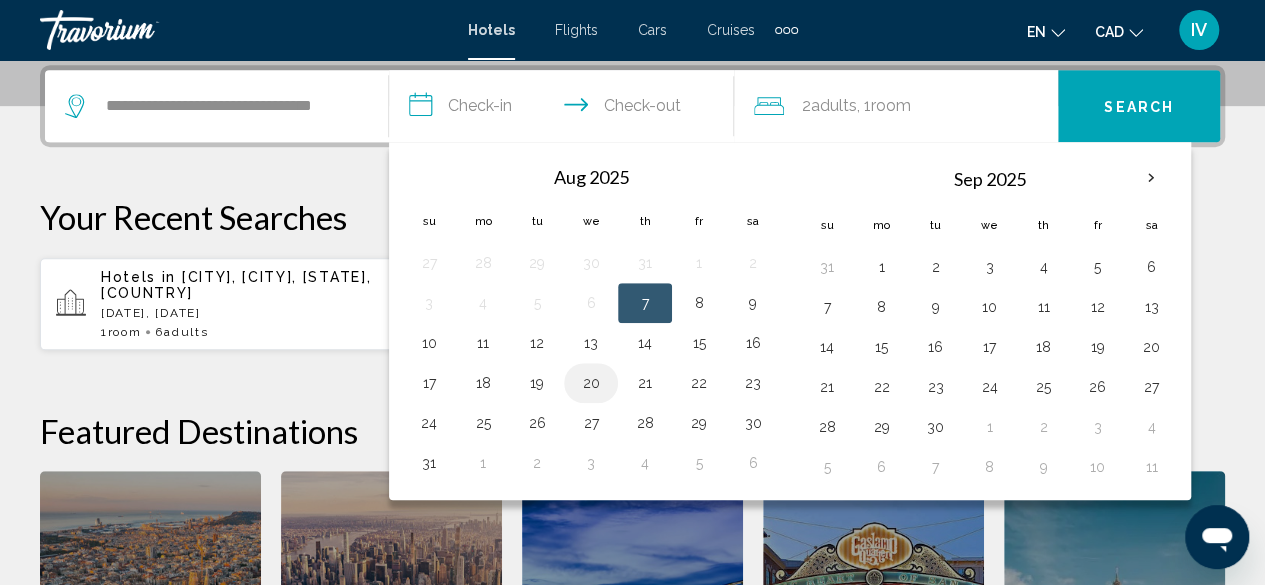 click on "20" at bounding box center (591, 383) 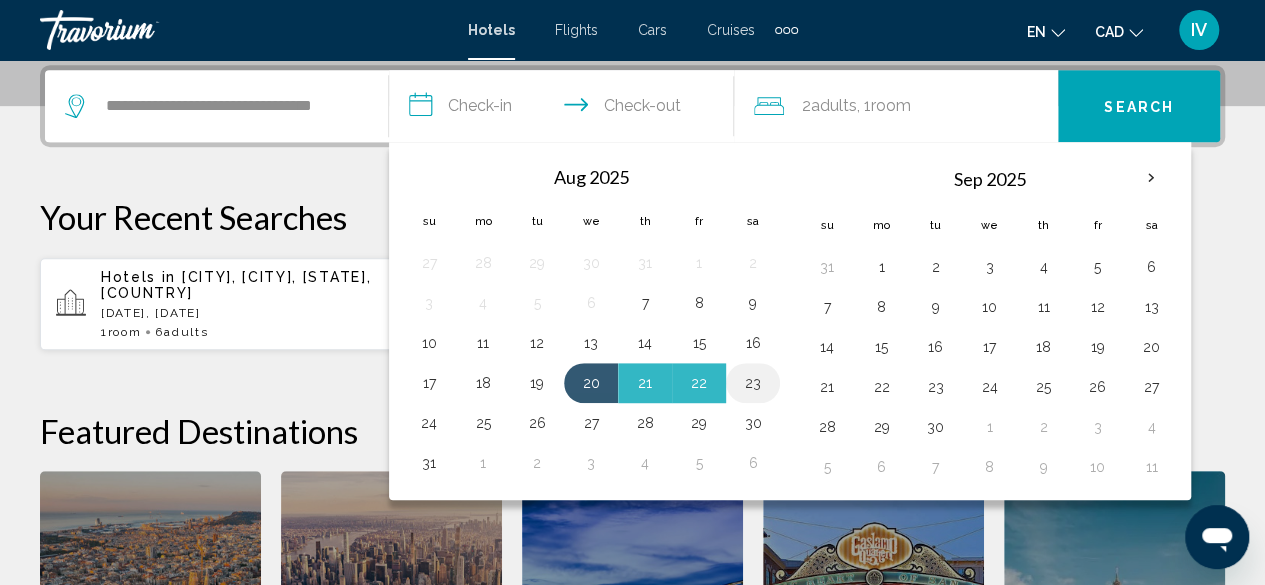 click on "23" at bounding box center [753, 383] 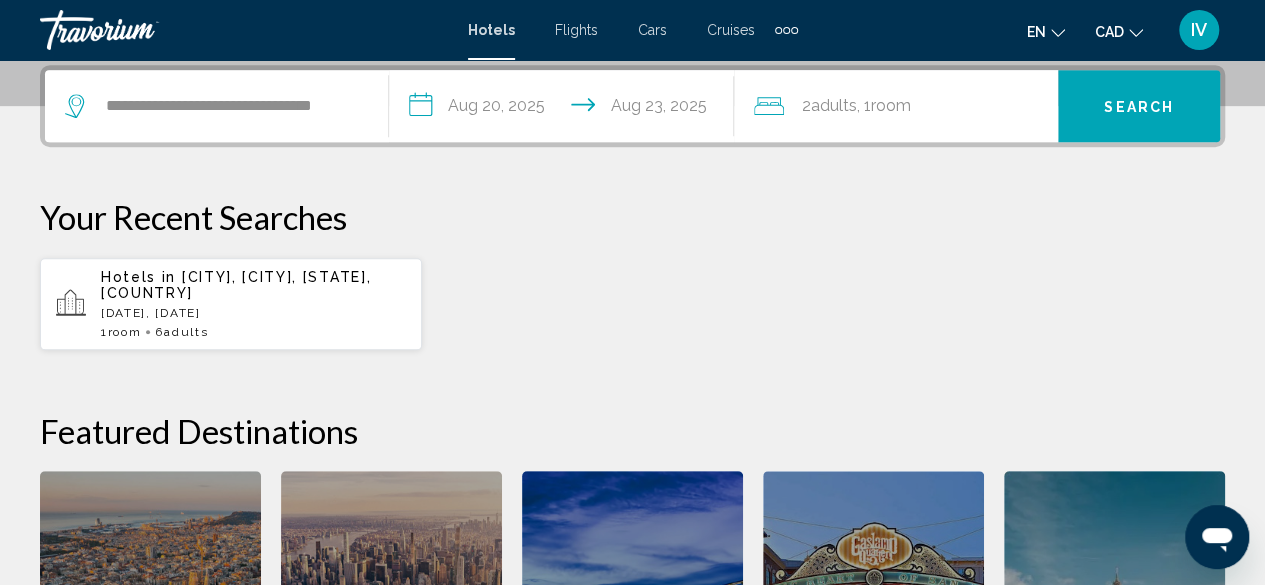 click on "**********" at bounding box center (565, 109) 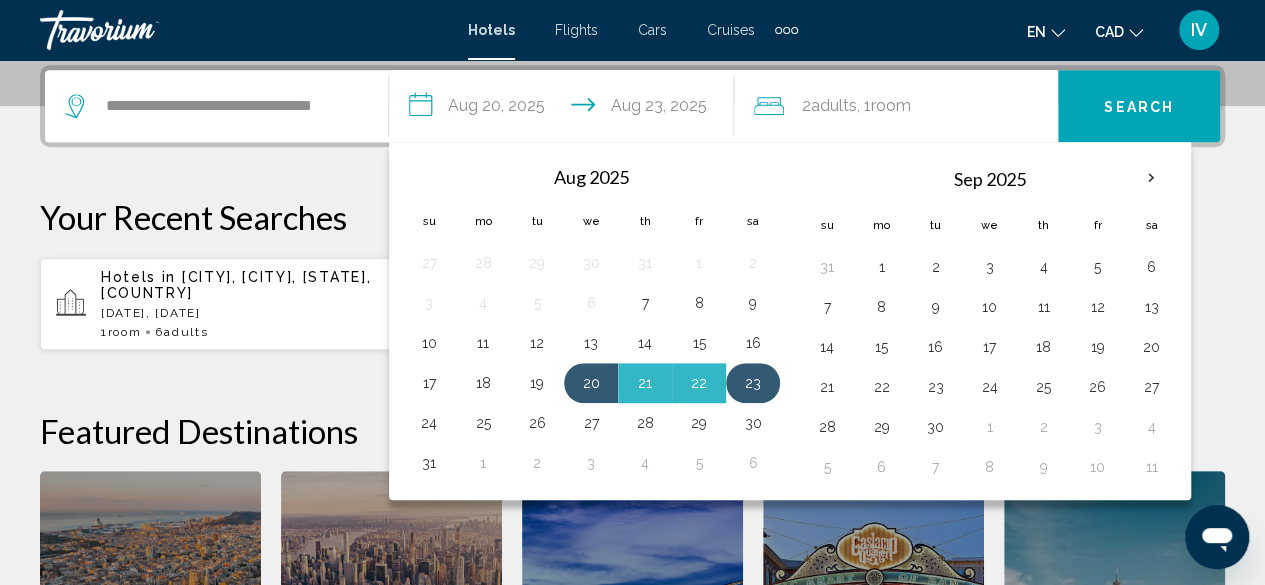 click on "23" at bounding box center (753, 383) 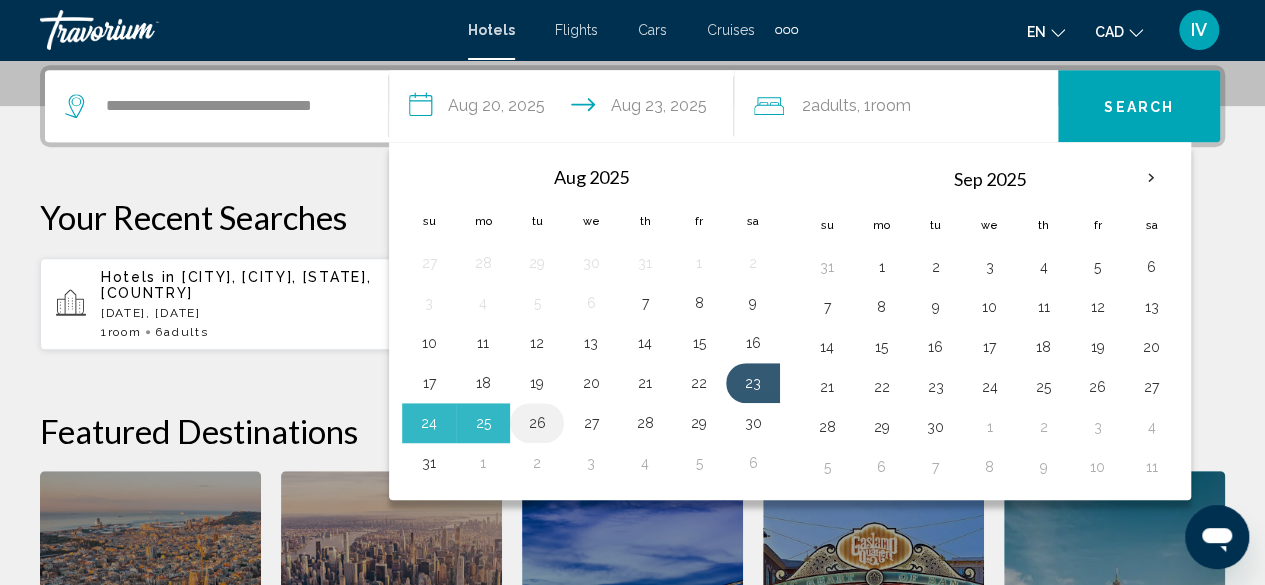 click on "26" at bounding box center (537, 423) 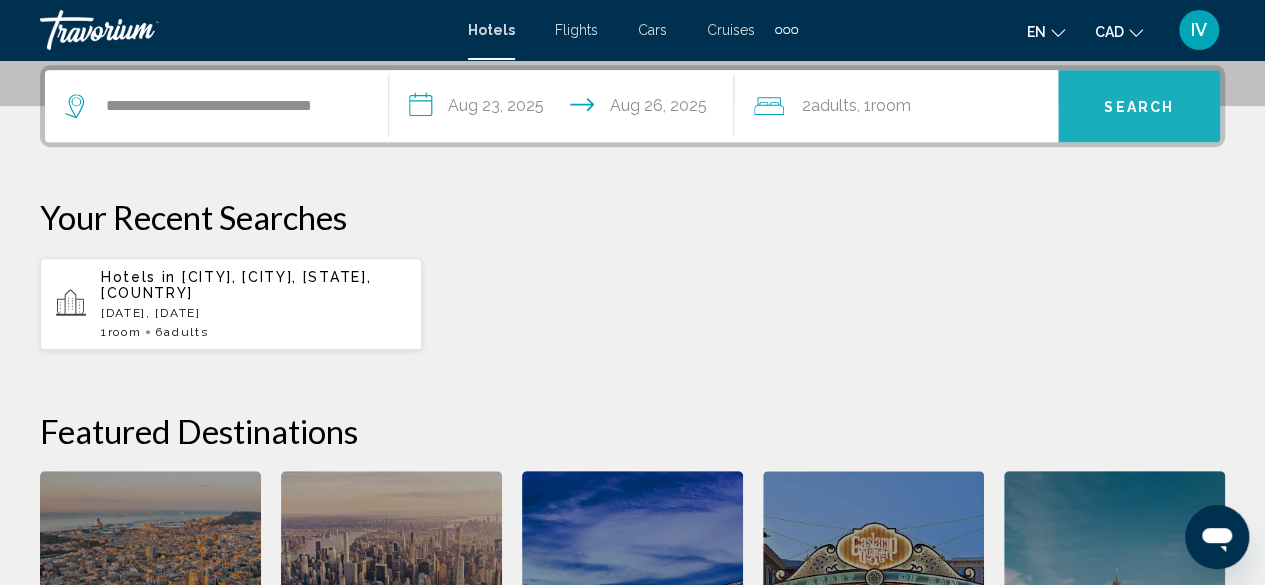click on "Search" at bounding box center (1139, 107) 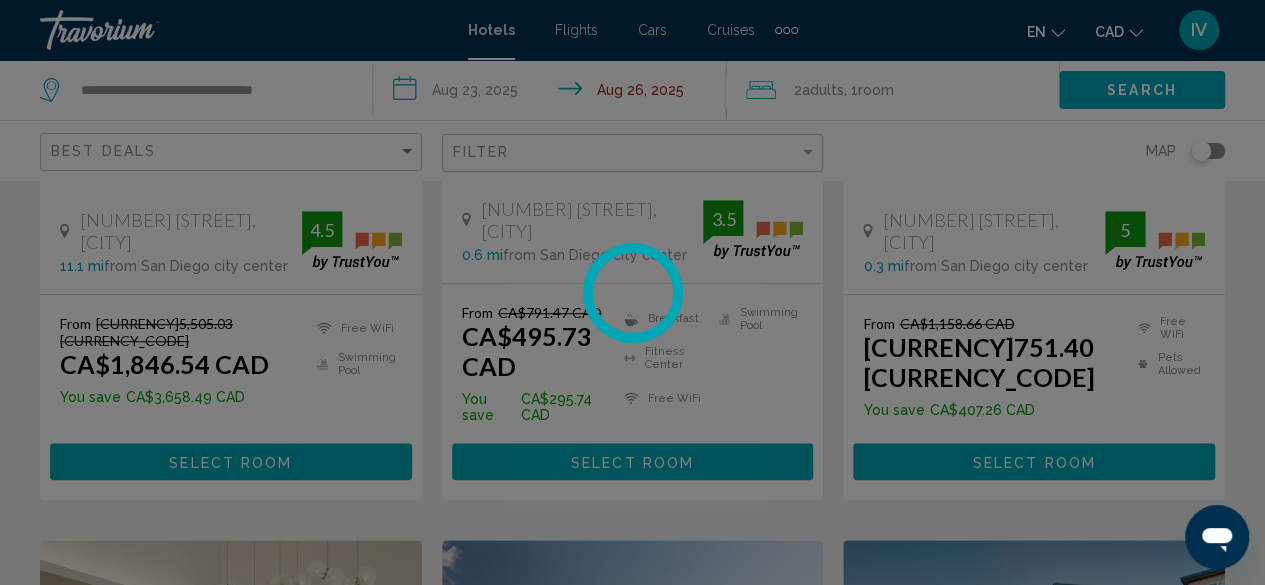 scroll, scrollTop: 0, scrollLeft: 0, axis: both 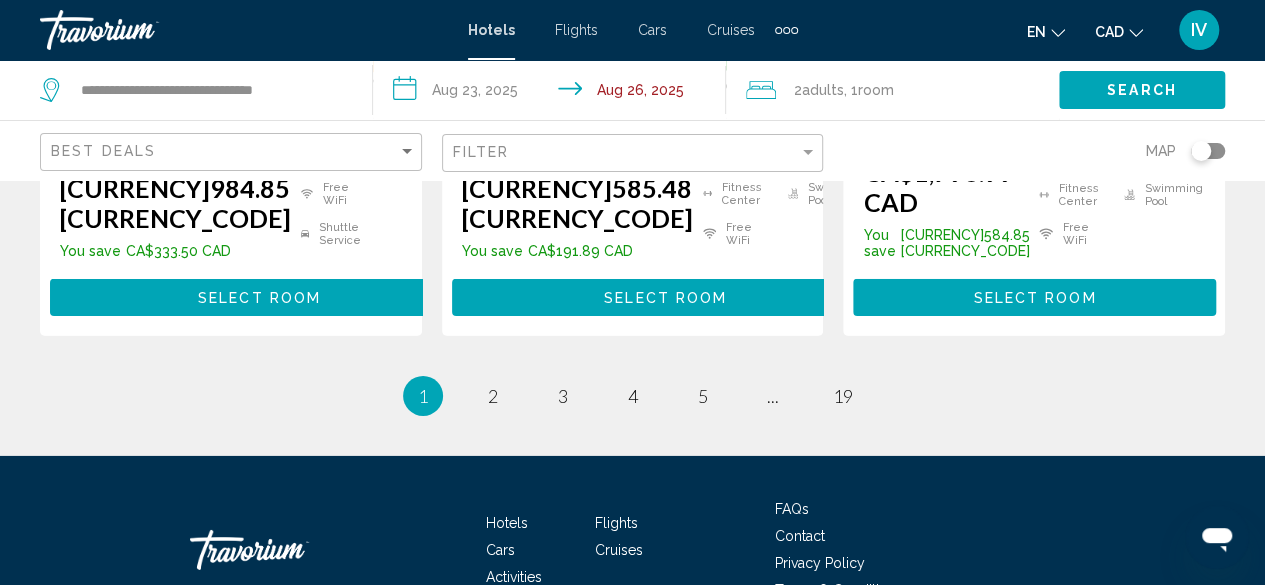 click on "**********" at bounding box center (553, 93) 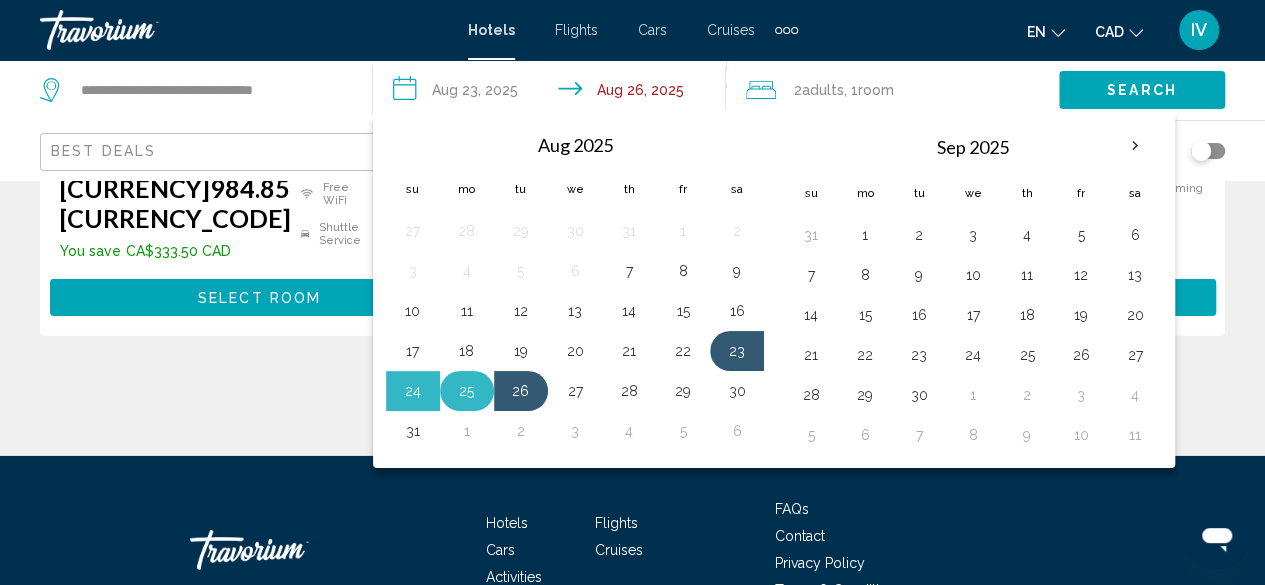 click on "25" at bounding box center (467, 391) 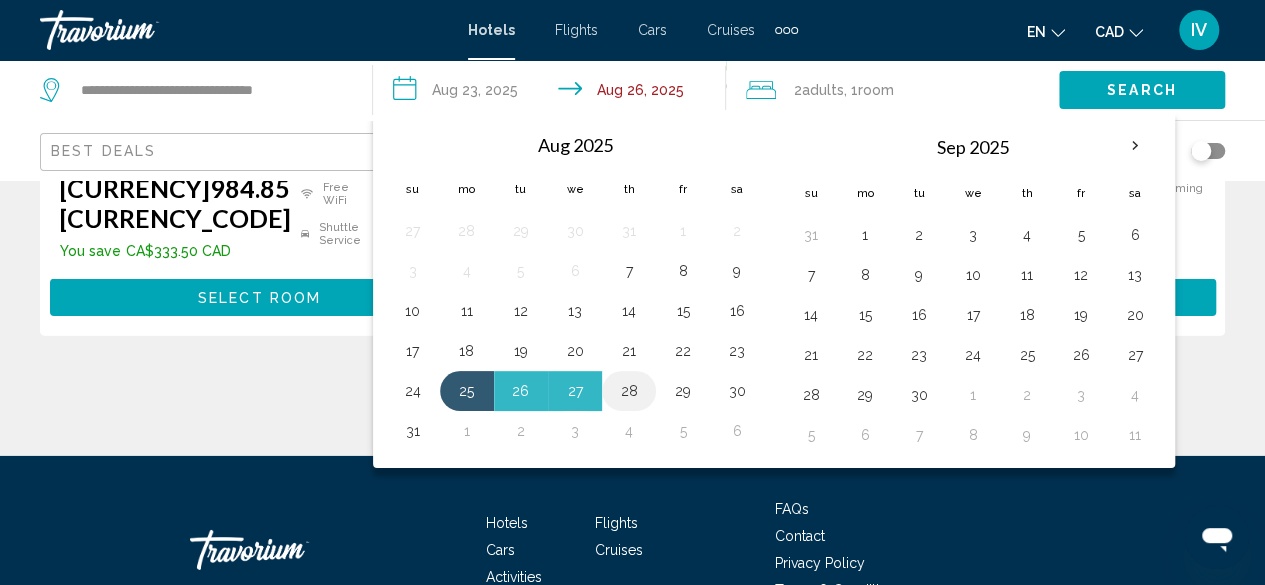 click on "28" at bounding box center (629, 391) 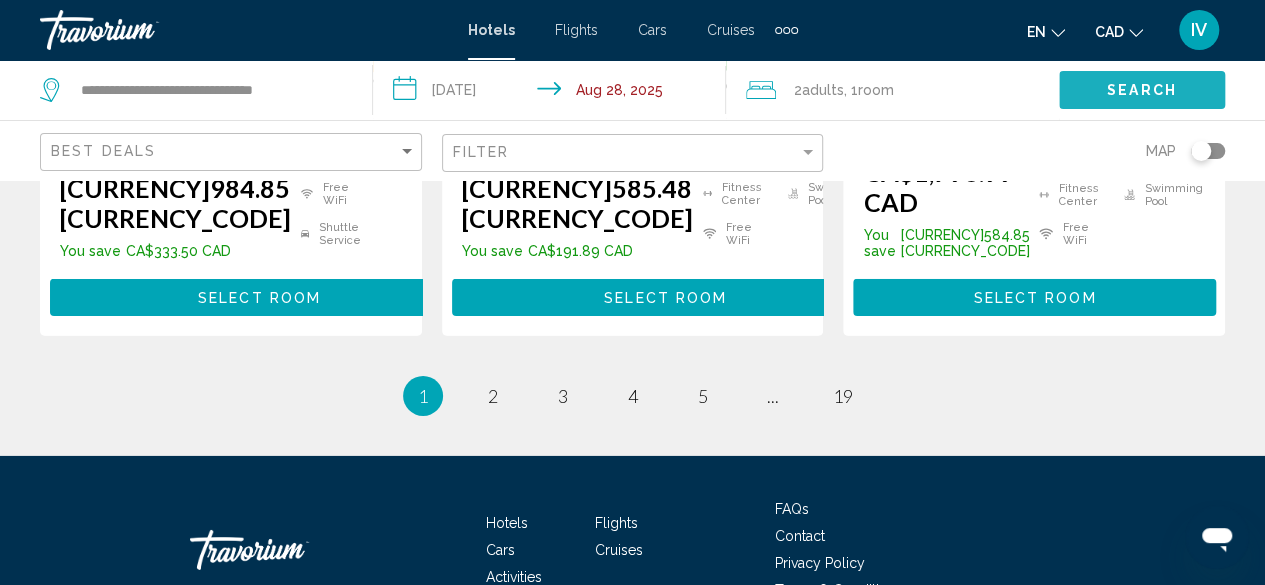 click on "Search" 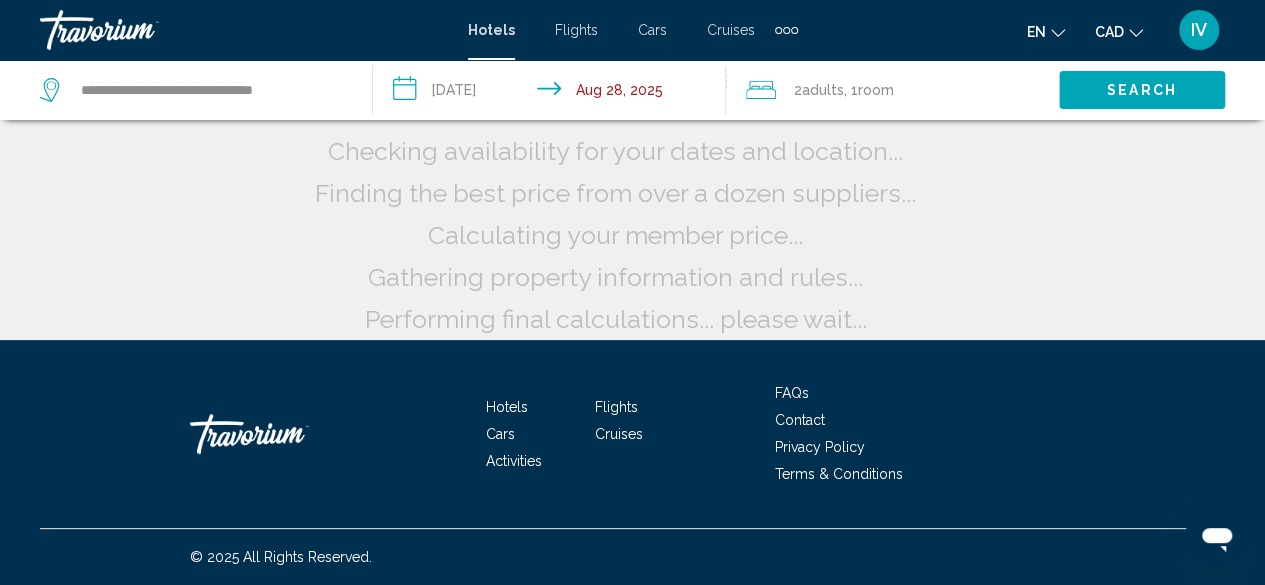 scroll, scrollTop: 71, scrollLeft: 0, axis: vertical 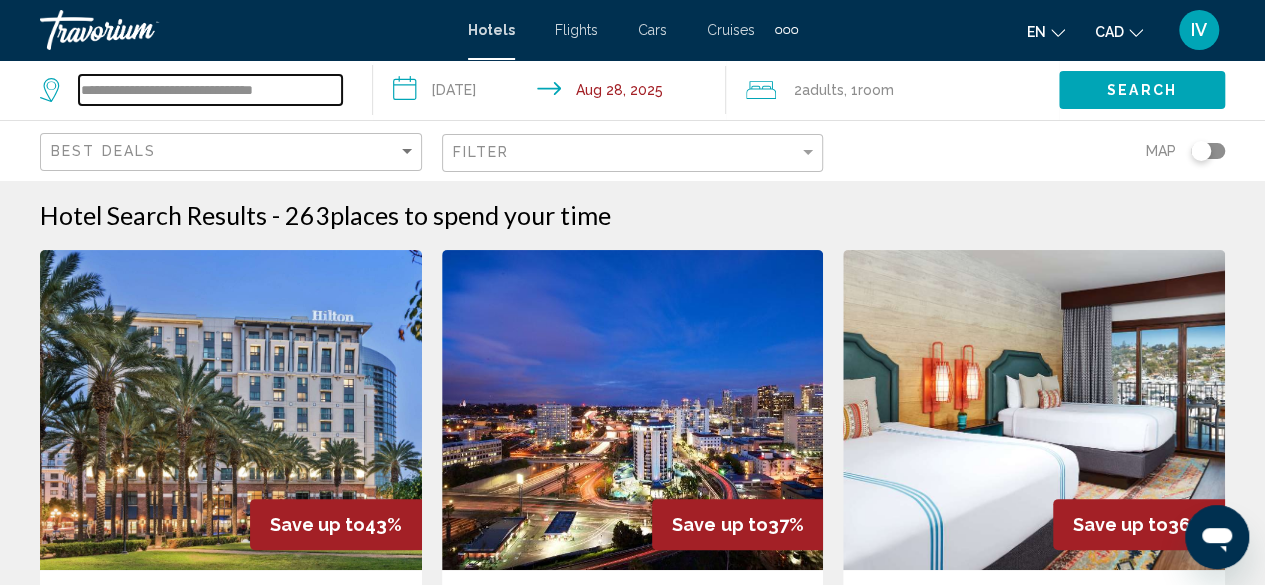click on "**********" at bounding box center [210, 90] 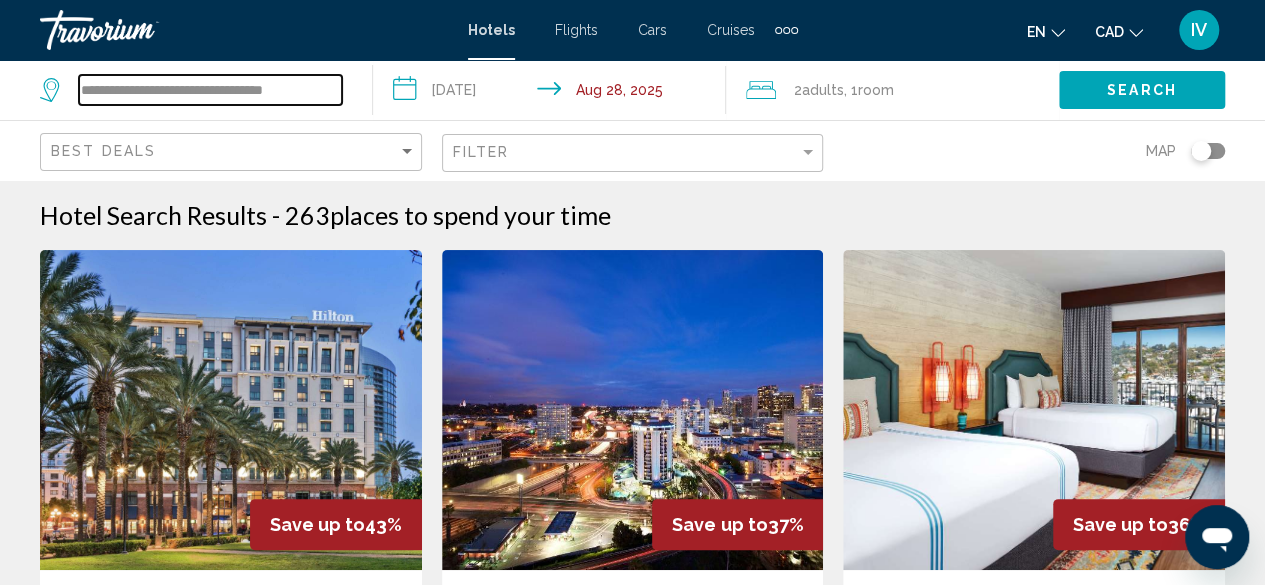 type on "**********" 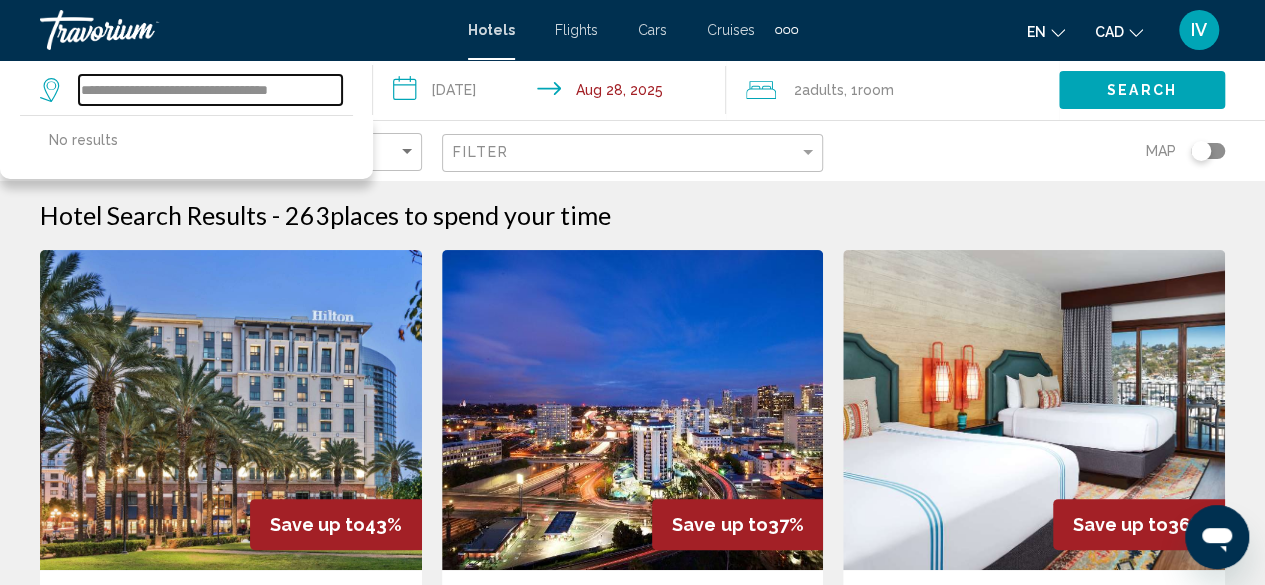 drag, startPoint x: 329, startPoint y: 90, endPoint x: 64, endPoint y: 84, distance: 265.0679 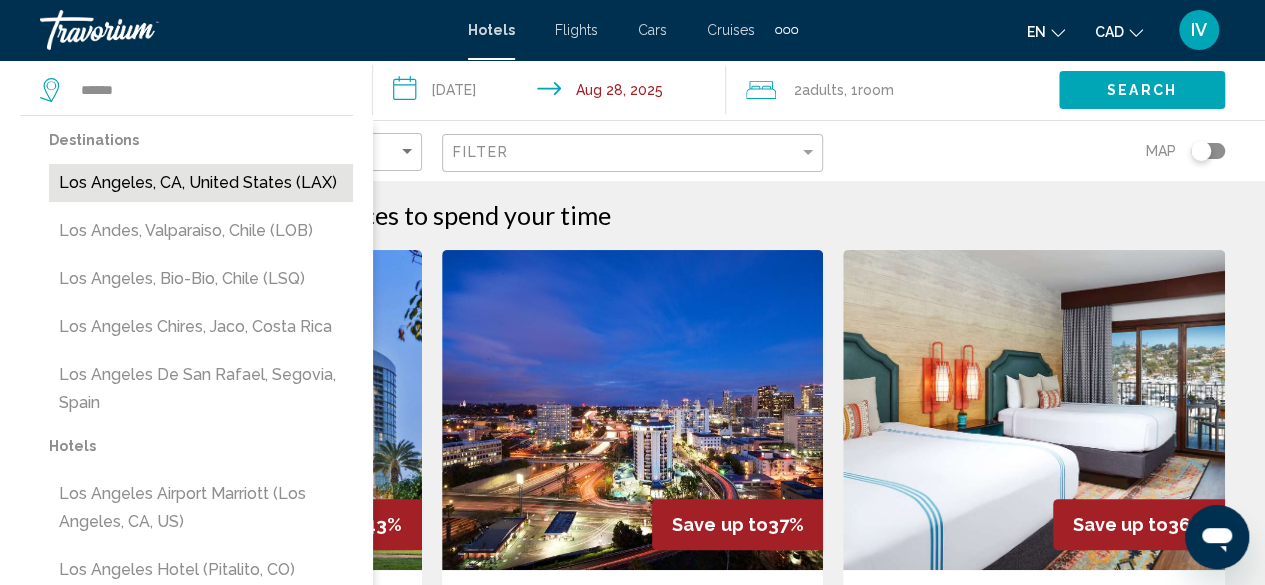 click on "Los Angeles, CA, United States (LAX)" at bounding box center (201, 183) 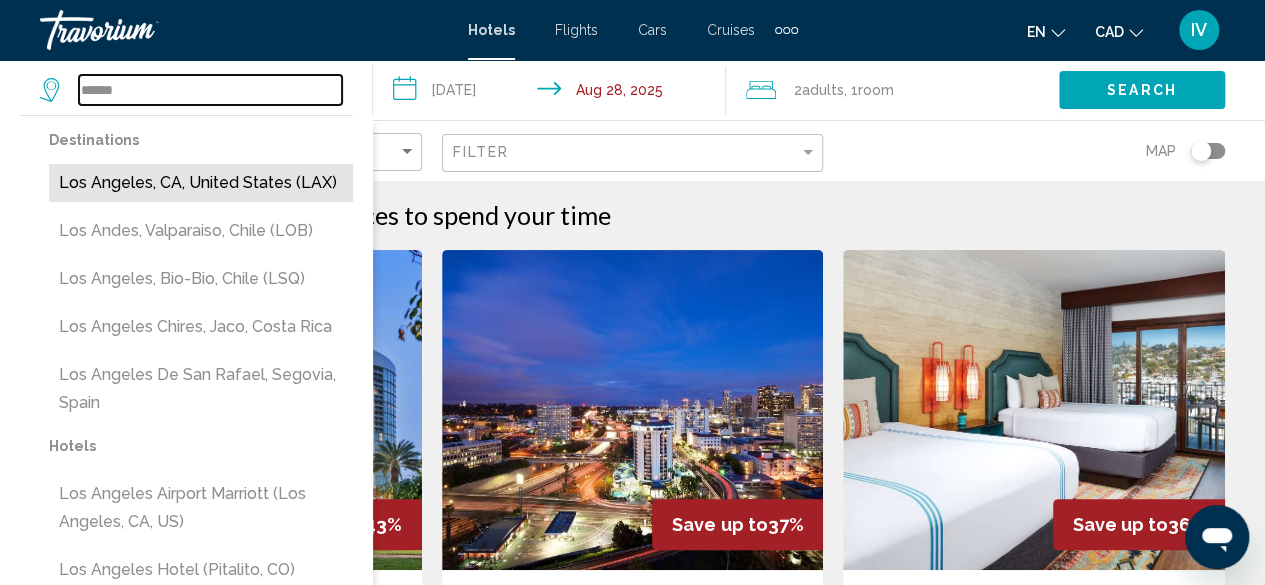 type on "**********" 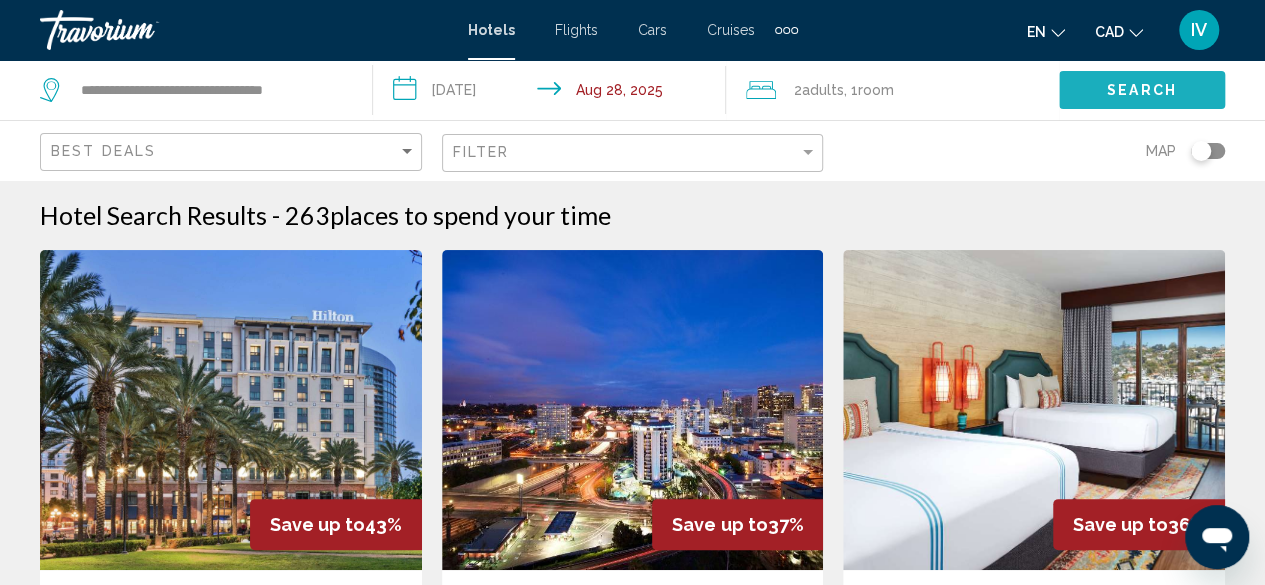 click on "Search" 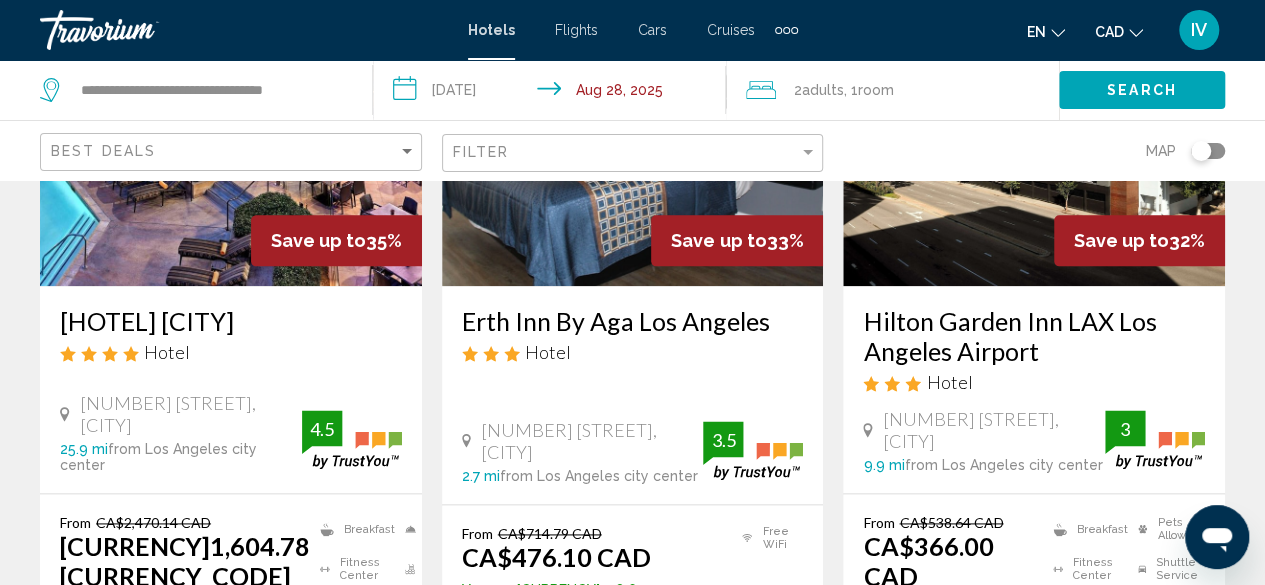 scroll, scrollTop: 1151, scrollLeft: 0, axis: vertical 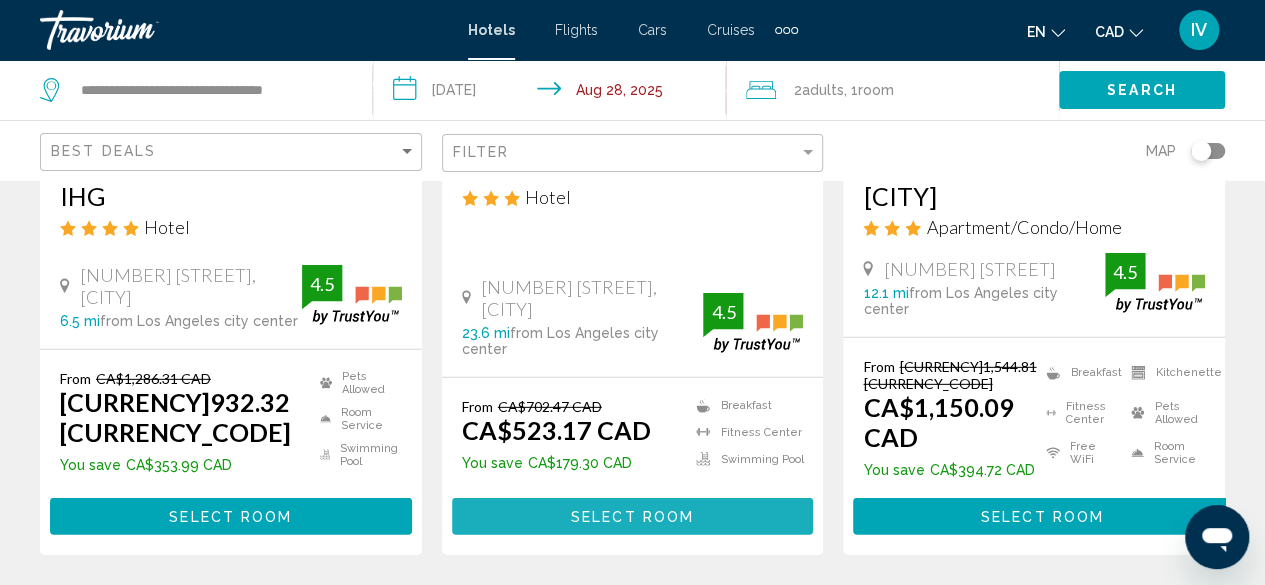 click on "Select Room" at bounding box center [632, 517] 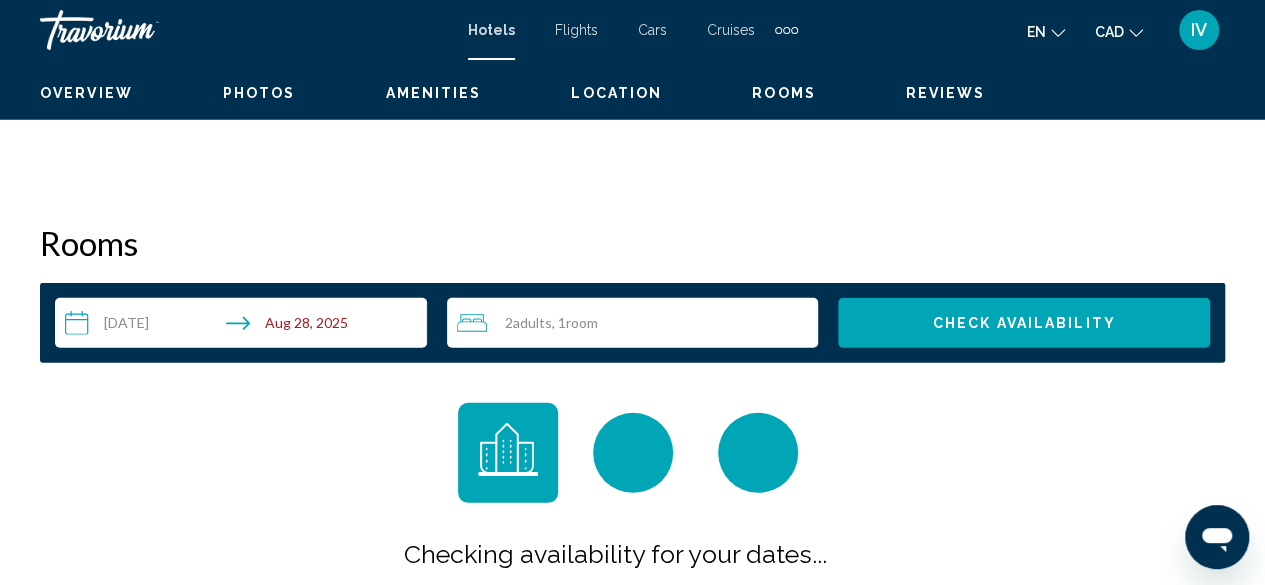 scroll, scrollTop: 242, scrollLeft: 0, axis: vertical 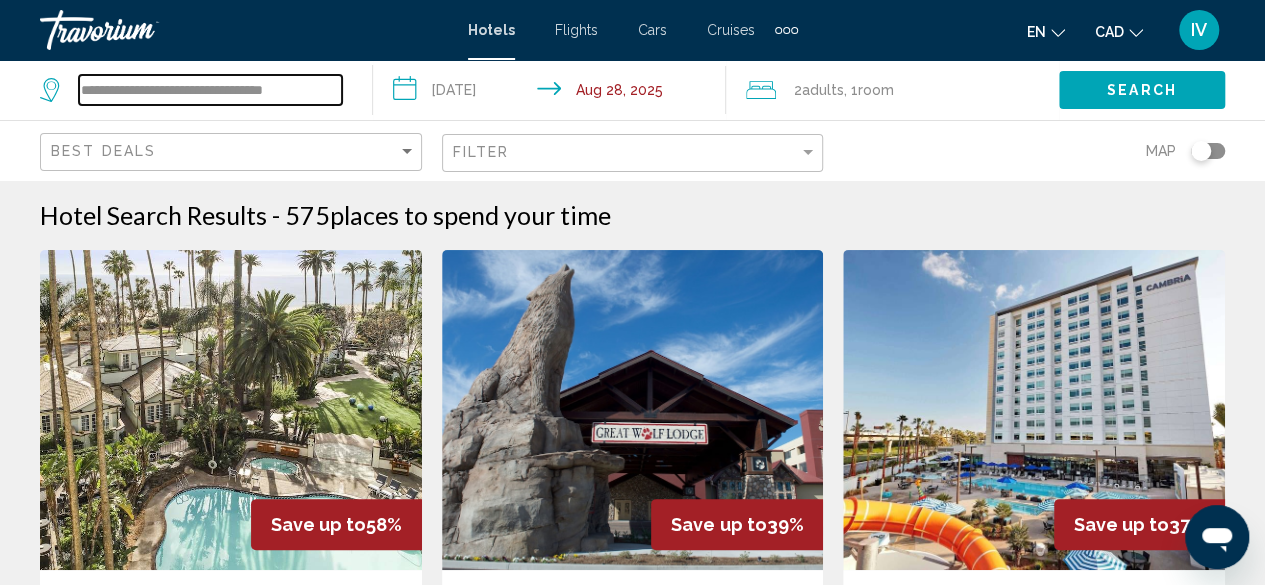 click on "**********" at bounding box center [210, 90] 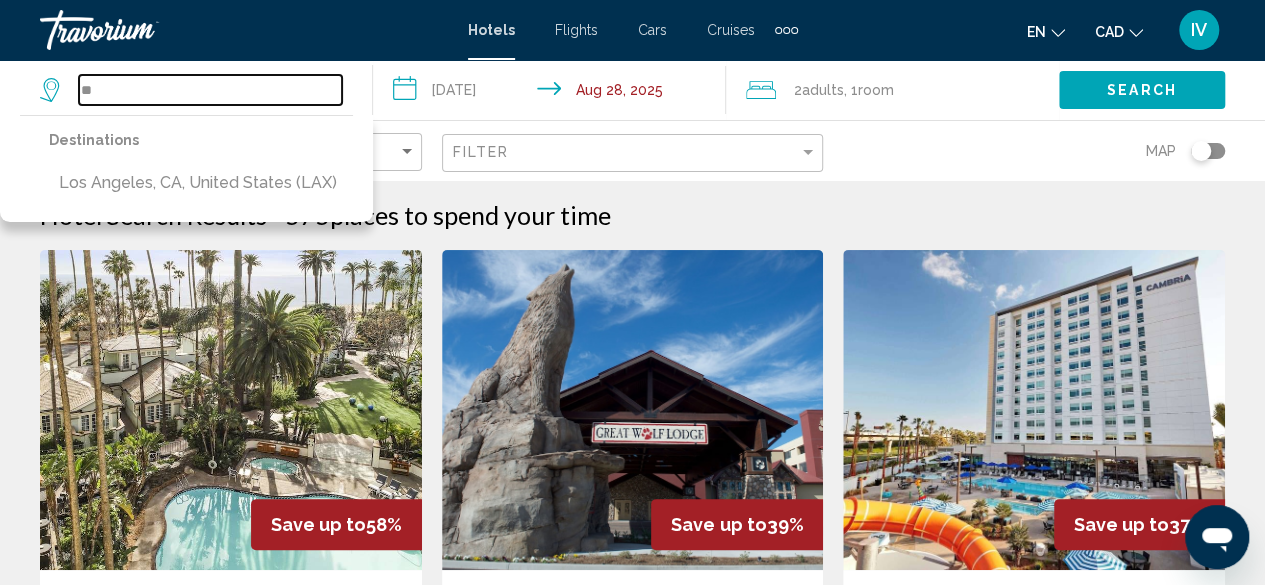 type on "*" 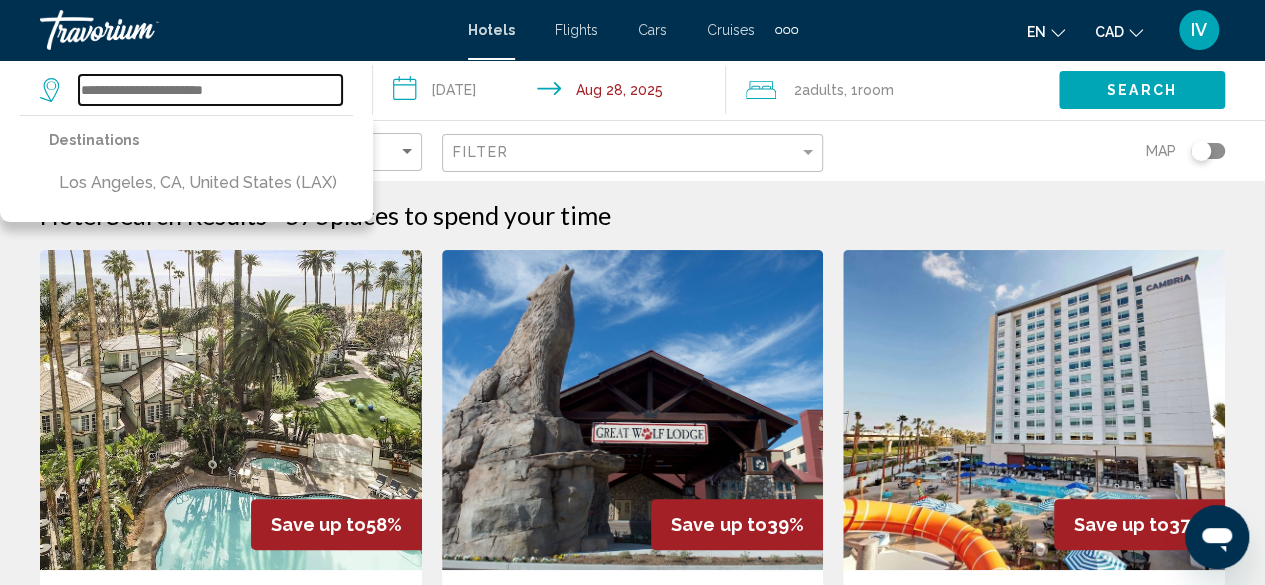 click at bounding box center (210, 90) 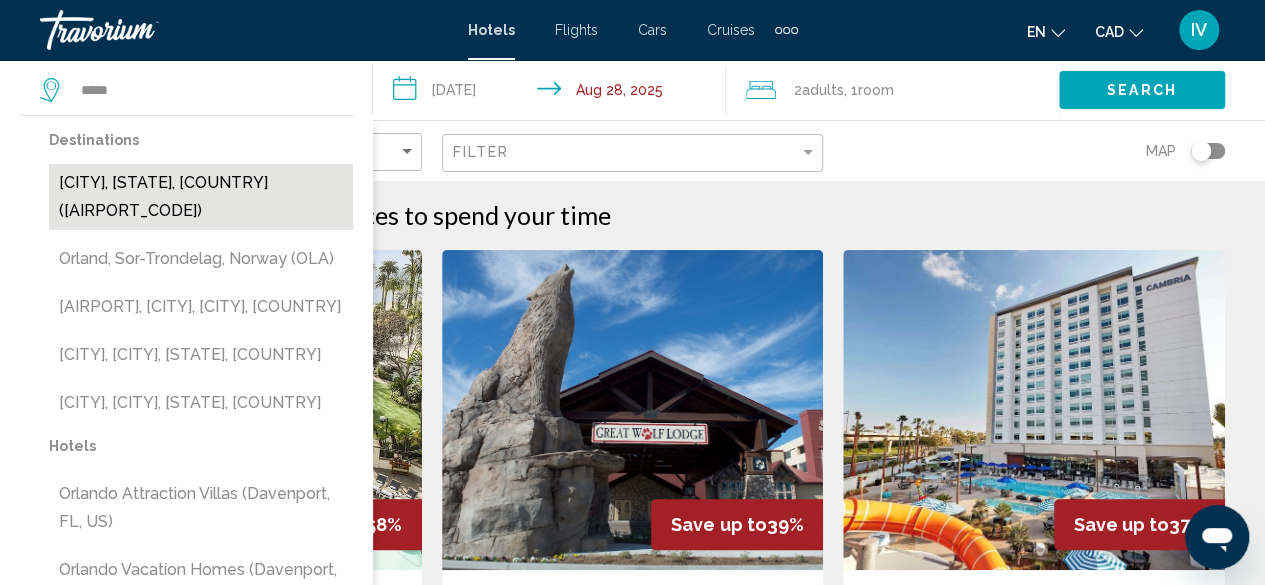 click on "[CITY], [STATE], [COUNTRY] ([AIRPORT_CODE])" at bounding box center (201, 197) 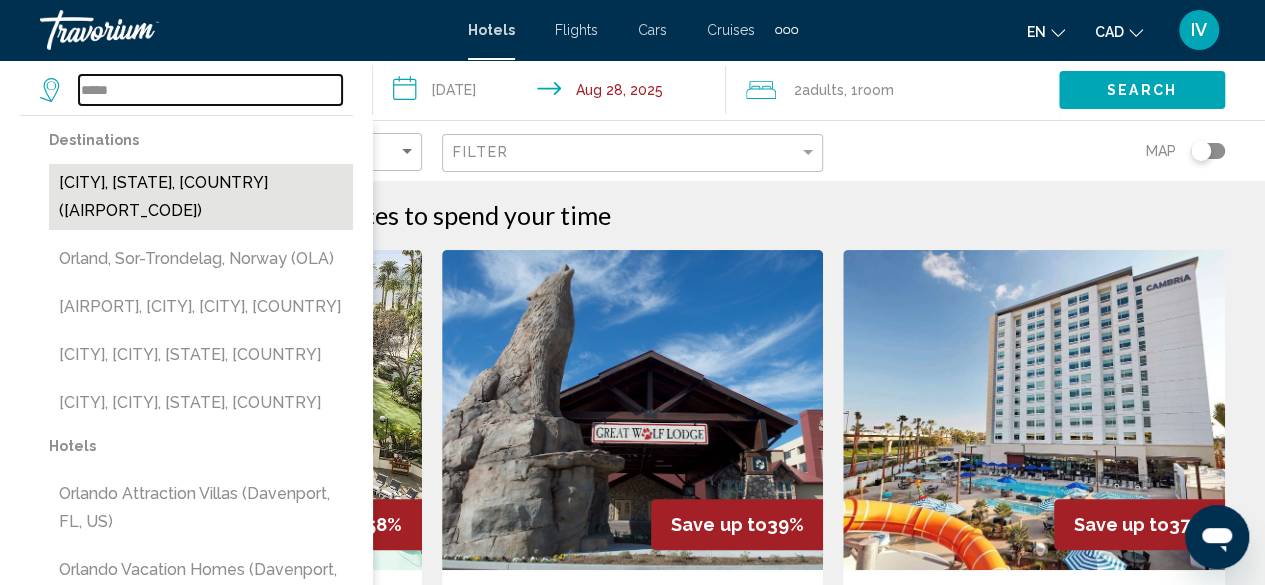 type on "**********" 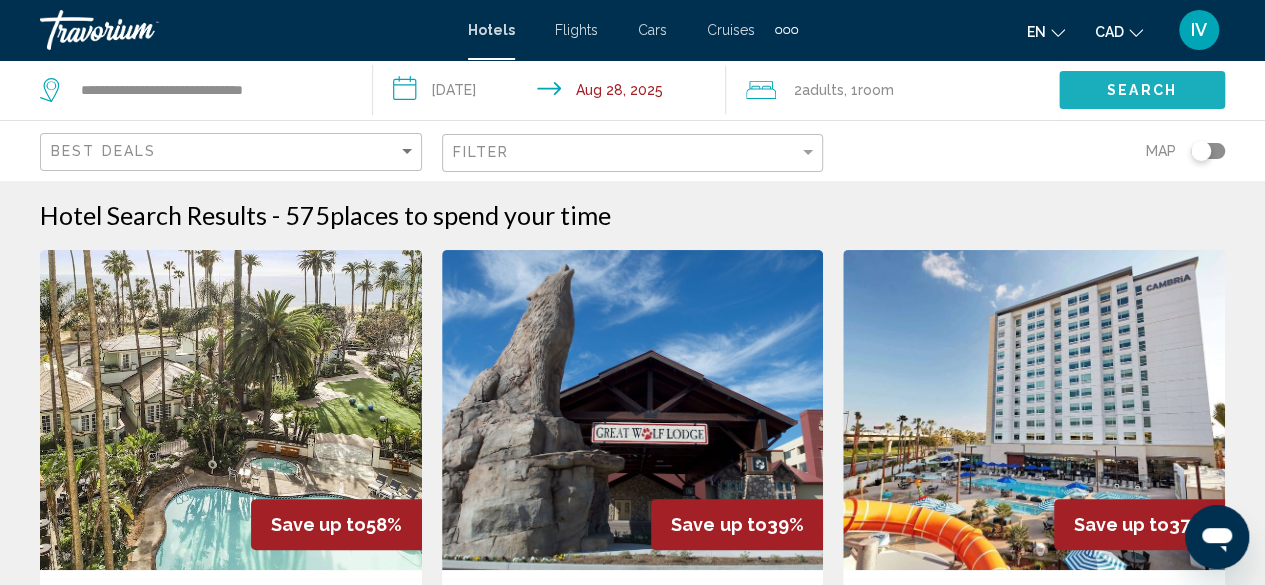 click on "Search" 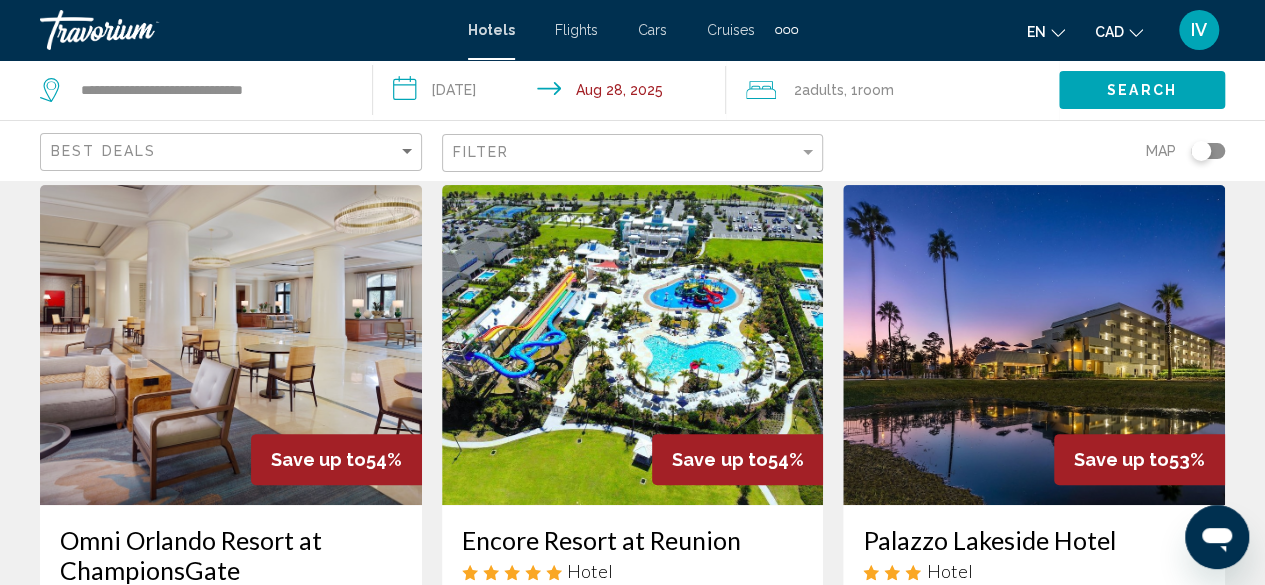 scroll, scrollTop: 0, scrollLeft: 0, axis: both 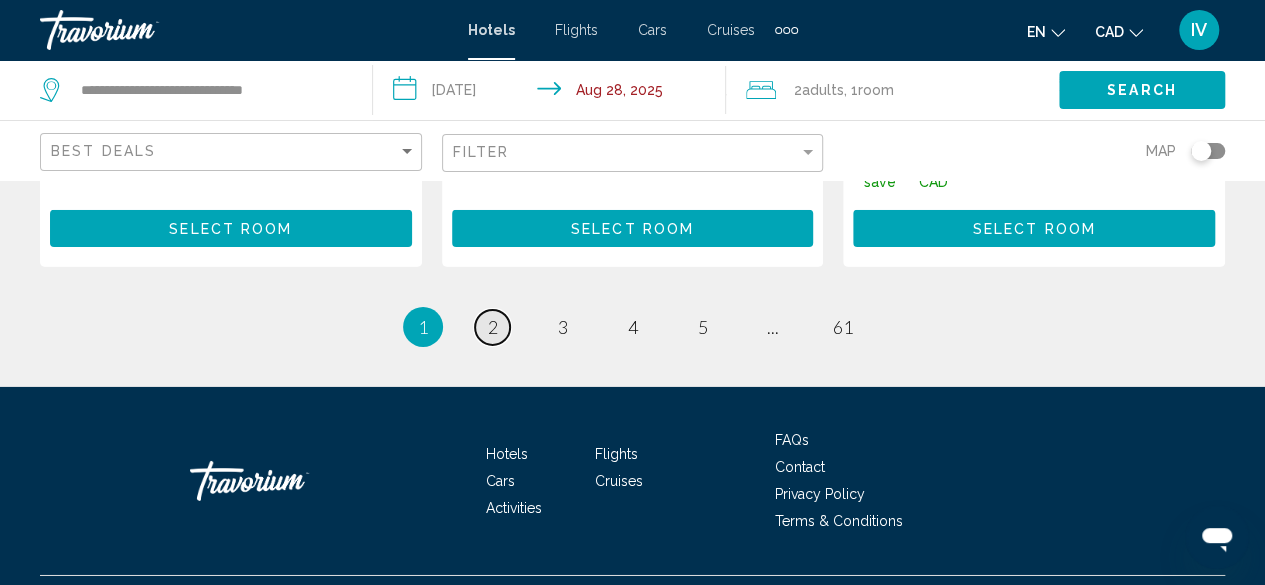 click on "2" at bounding box center [493, 327] 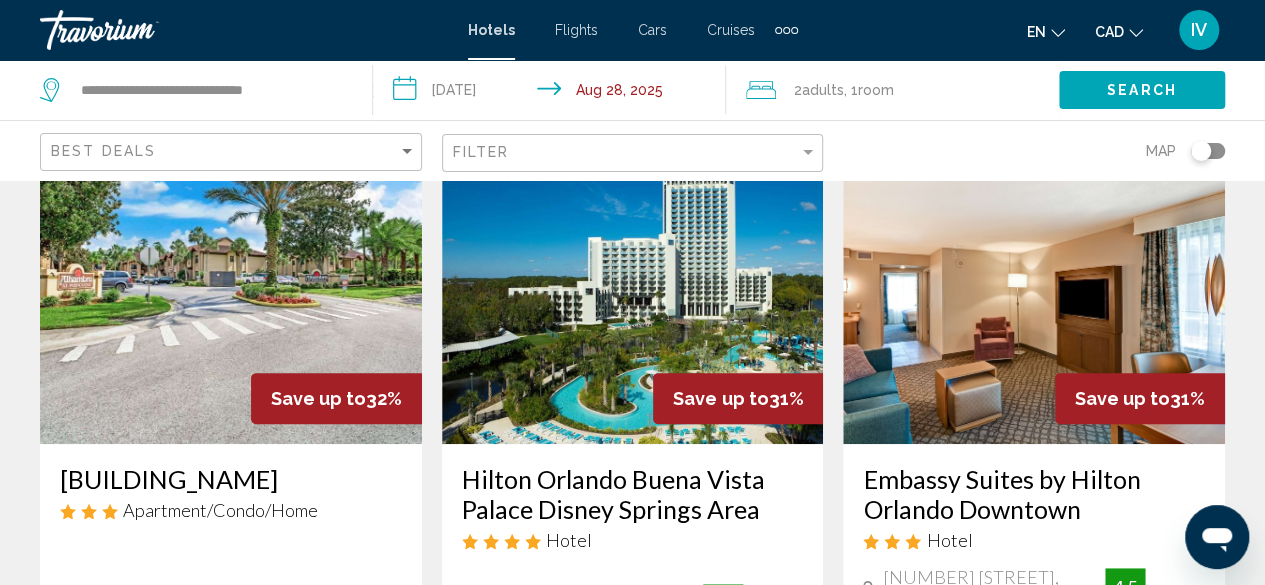 scroll, scrollTop: 0, scrollLeft: 0, axis: both 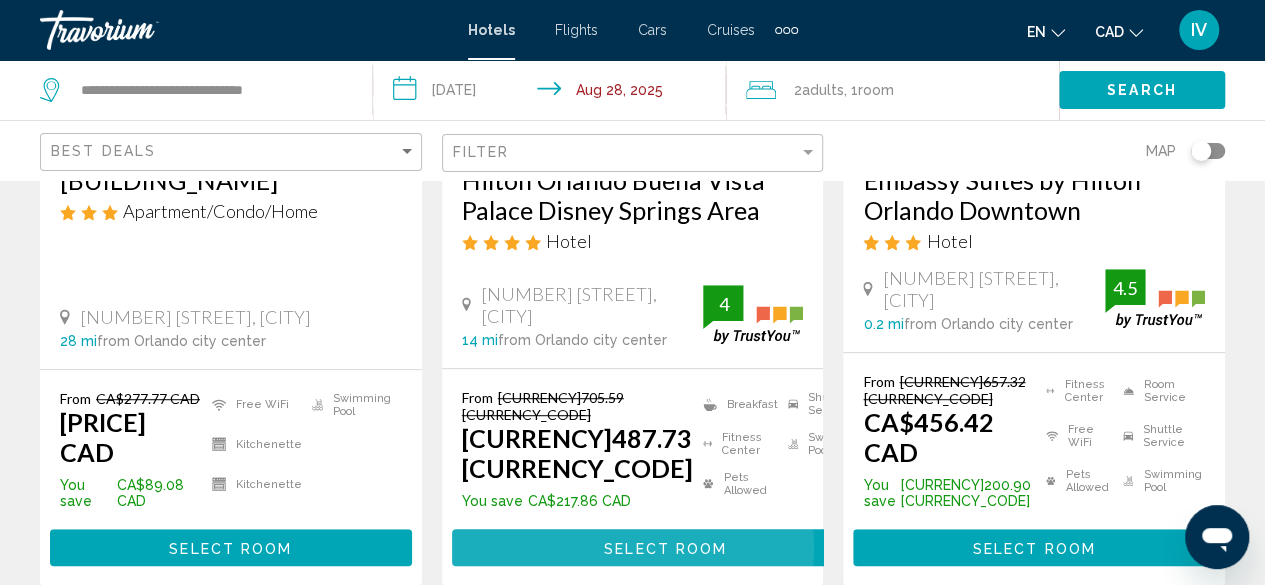 click on "Select Room" at bounding box center (665, 548) 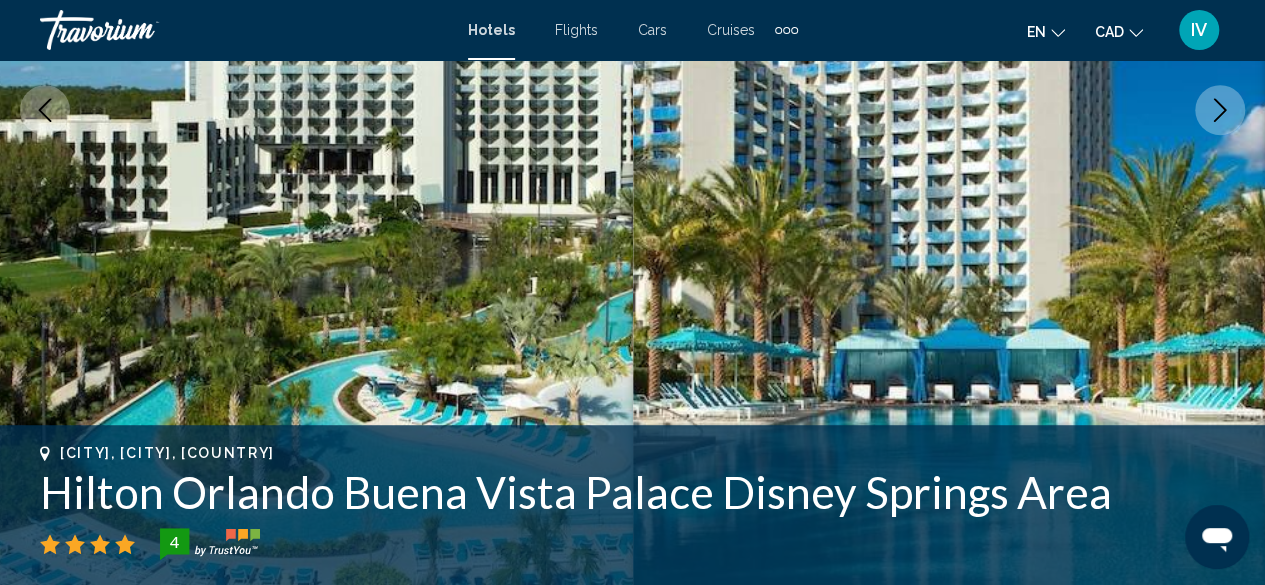 scroll, scrollTop: 242, scrollLeft: 0, axis: vertical 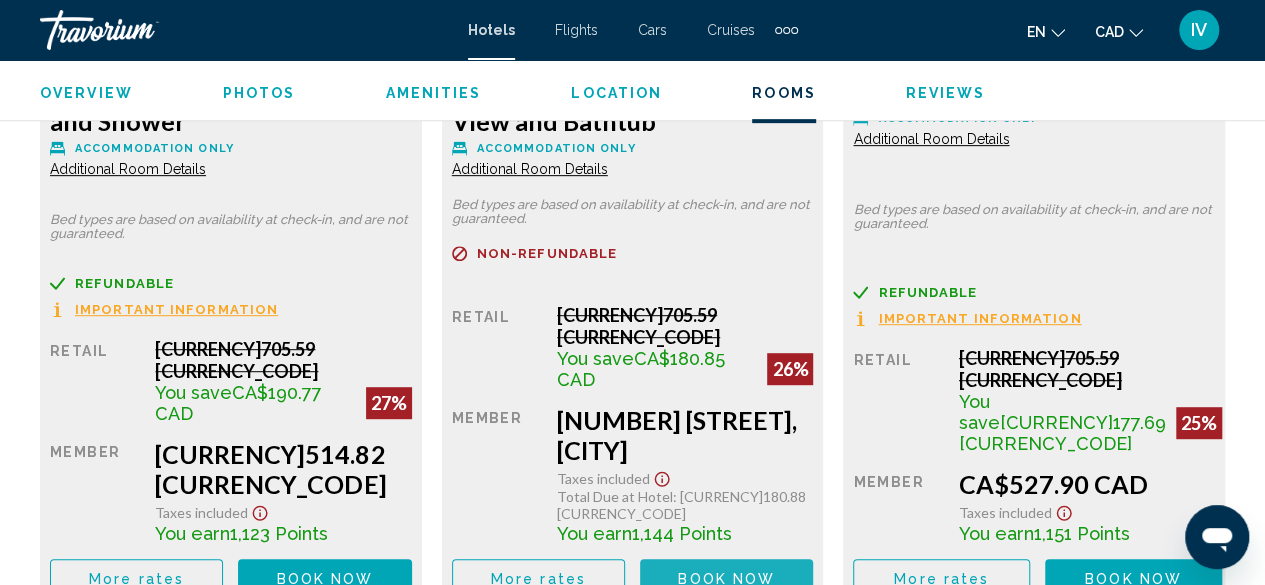 click on "Book now" at bounding box center [726, 579] 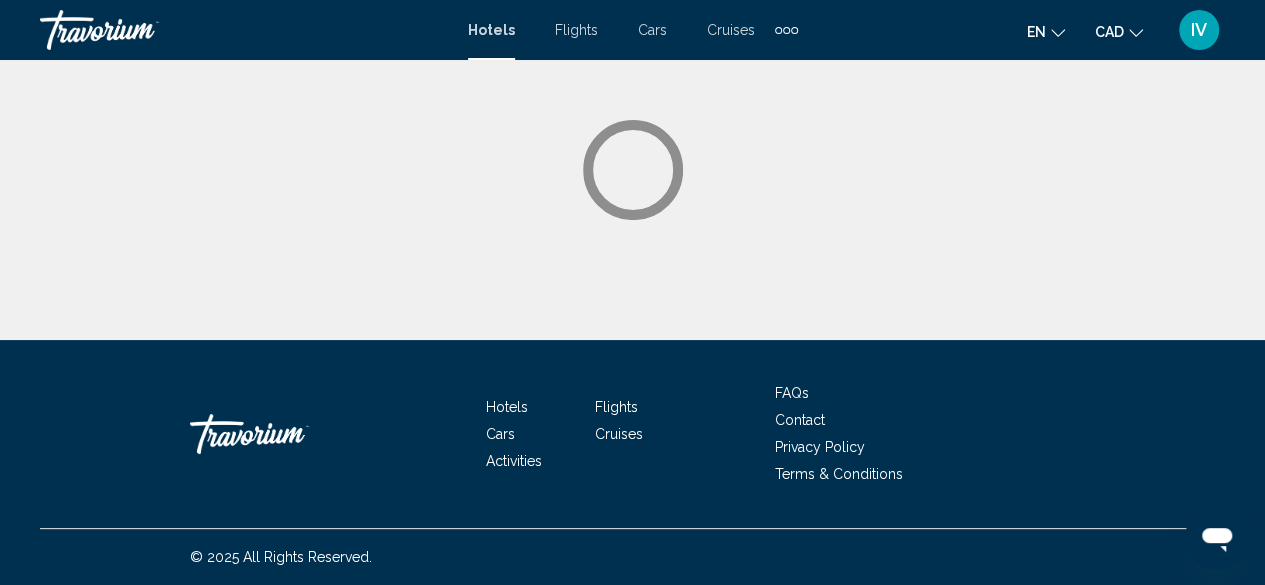 scroll, scrollTop: 0, scrollLeft: 0, axis: both 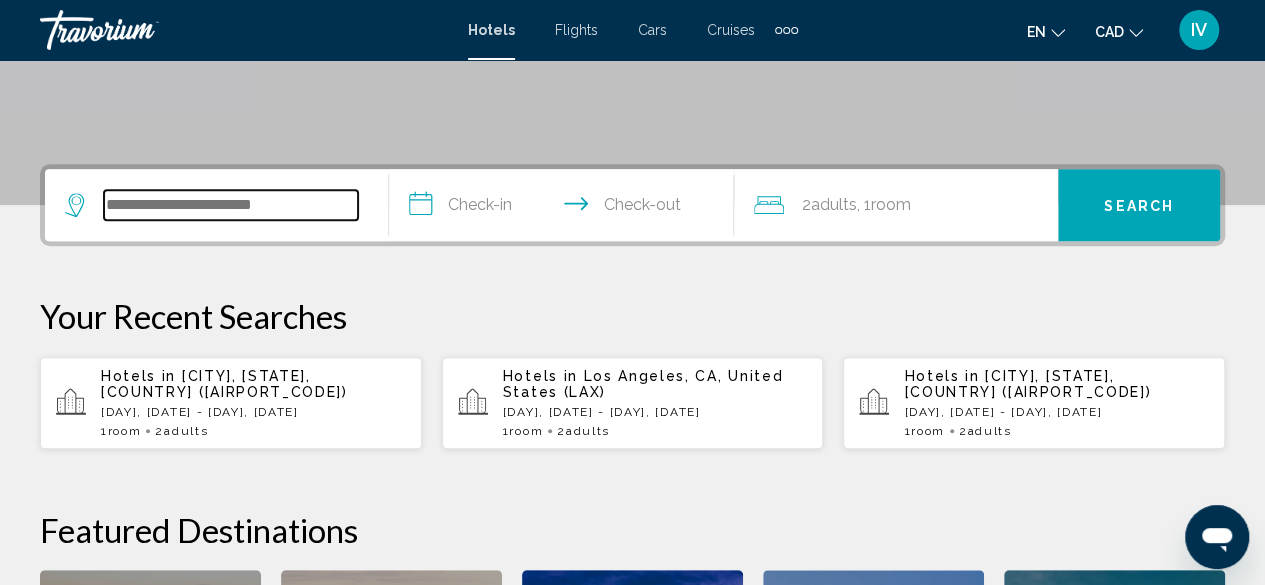 click at bounding box center (231, 205) 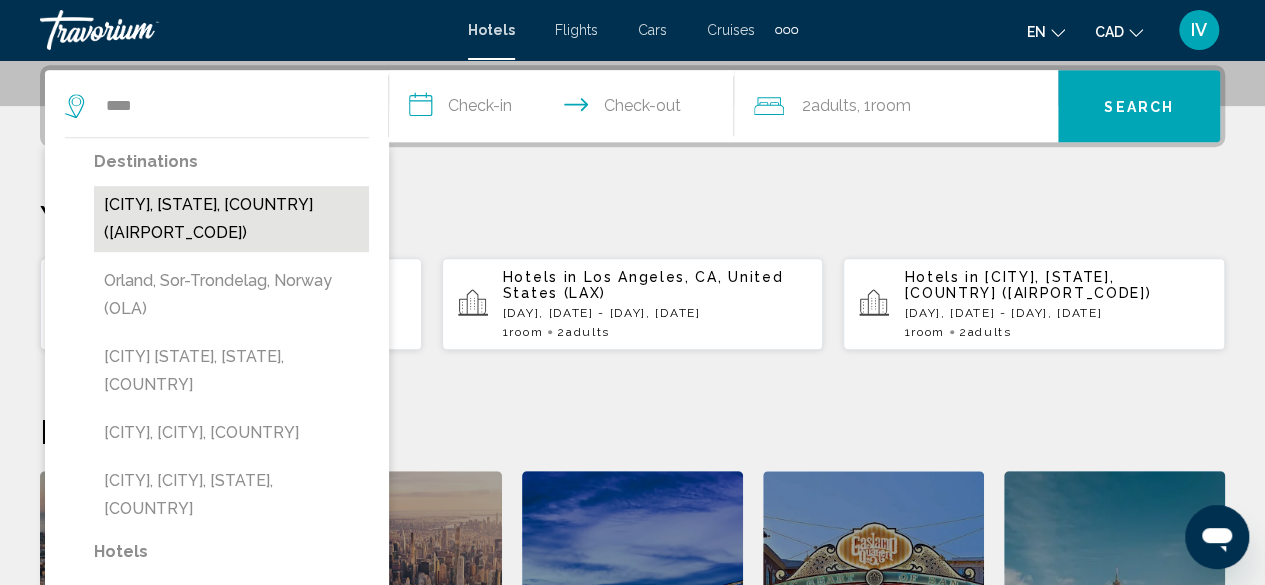 click on "[CITY], [STATE], [COUNTRY] ([AIRPORT_CODE])" at bounding box center (231, 219) 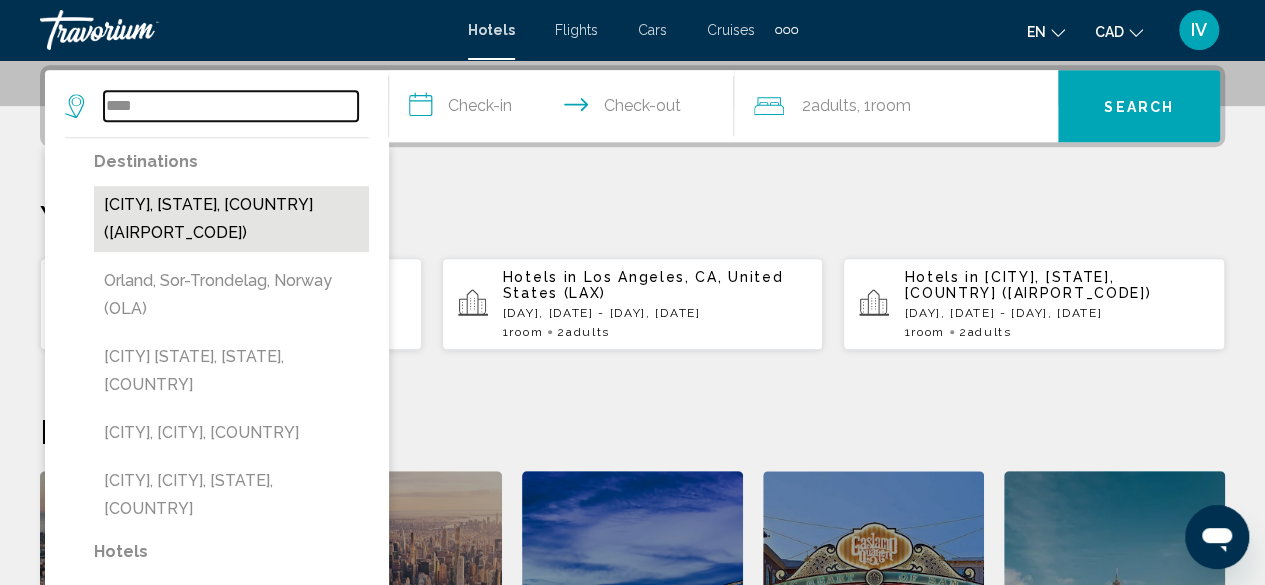 type on "**********" 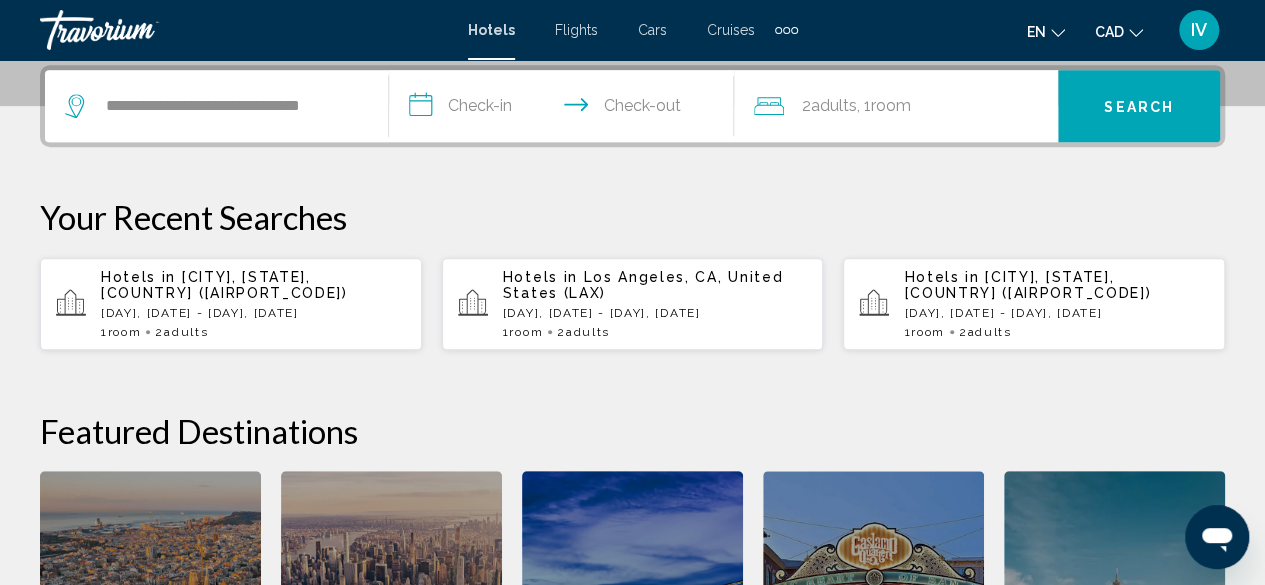 click on "**********" at bounding box center [565, 109] 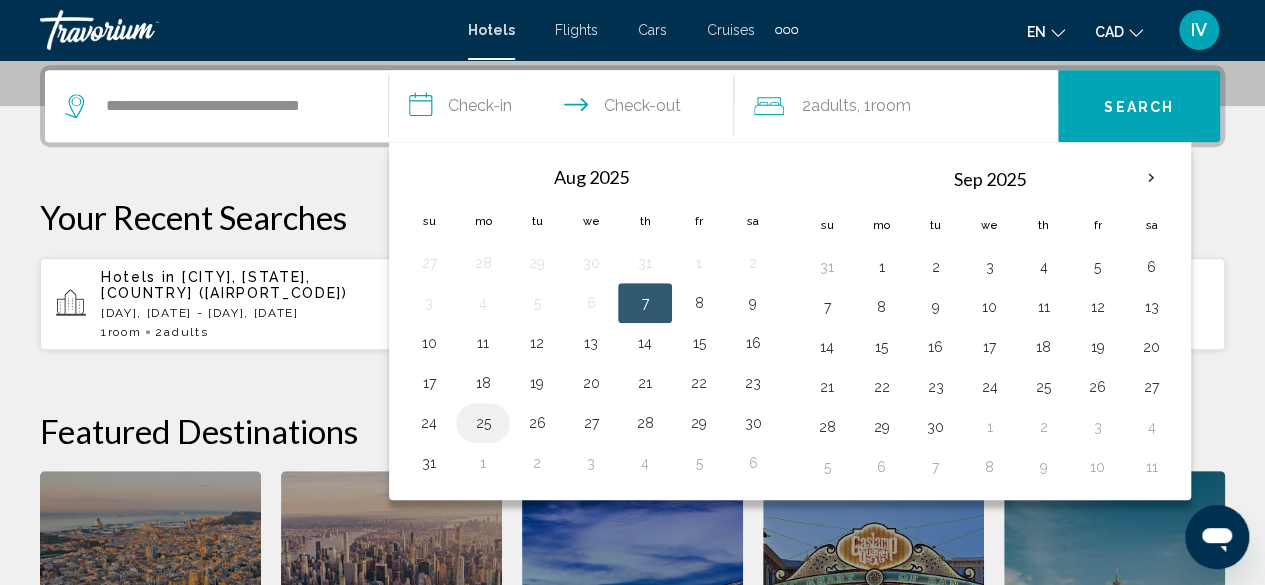 click on "25" at bounding box center [483, 423] 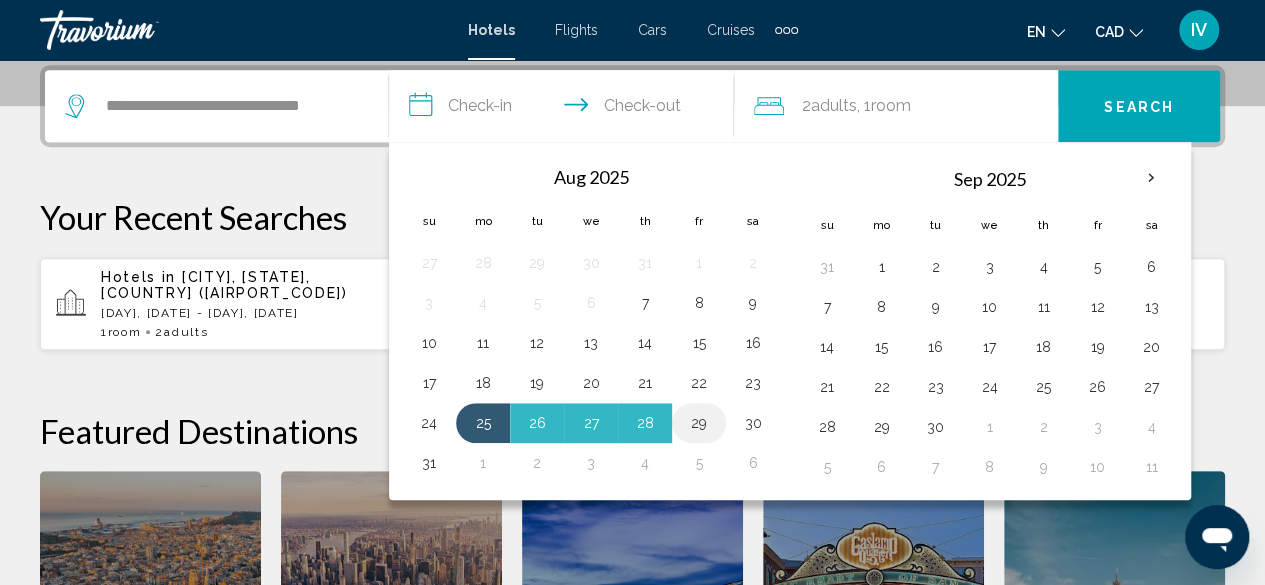 click on "29" at bounding box center [699, 423] 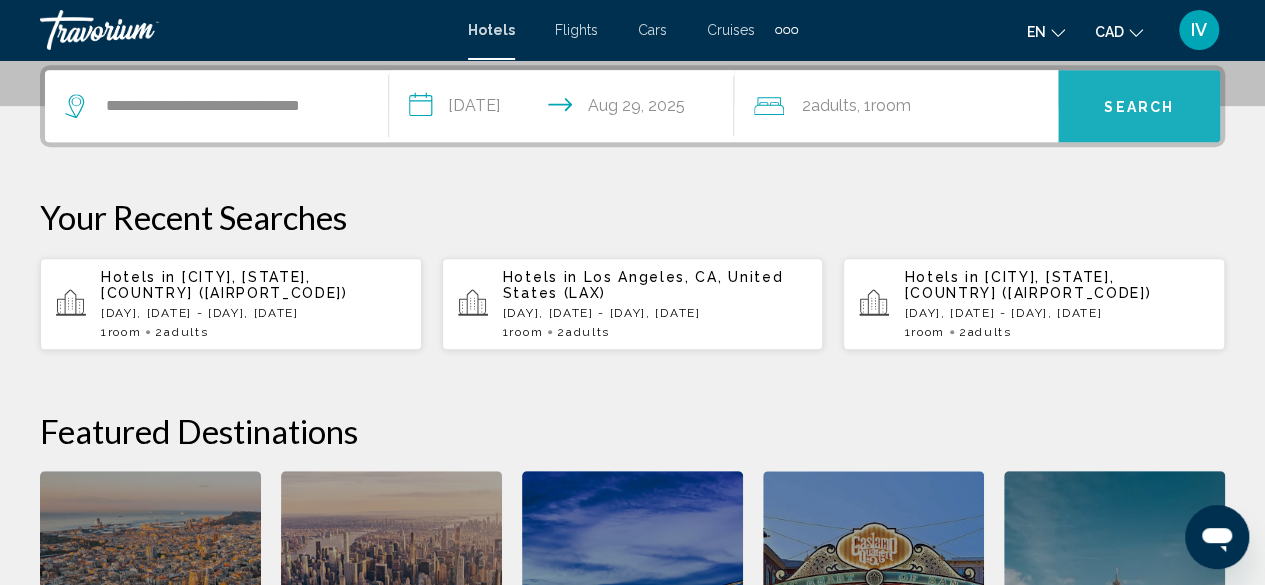 click on "Search" at bounding box center [1139, 107] 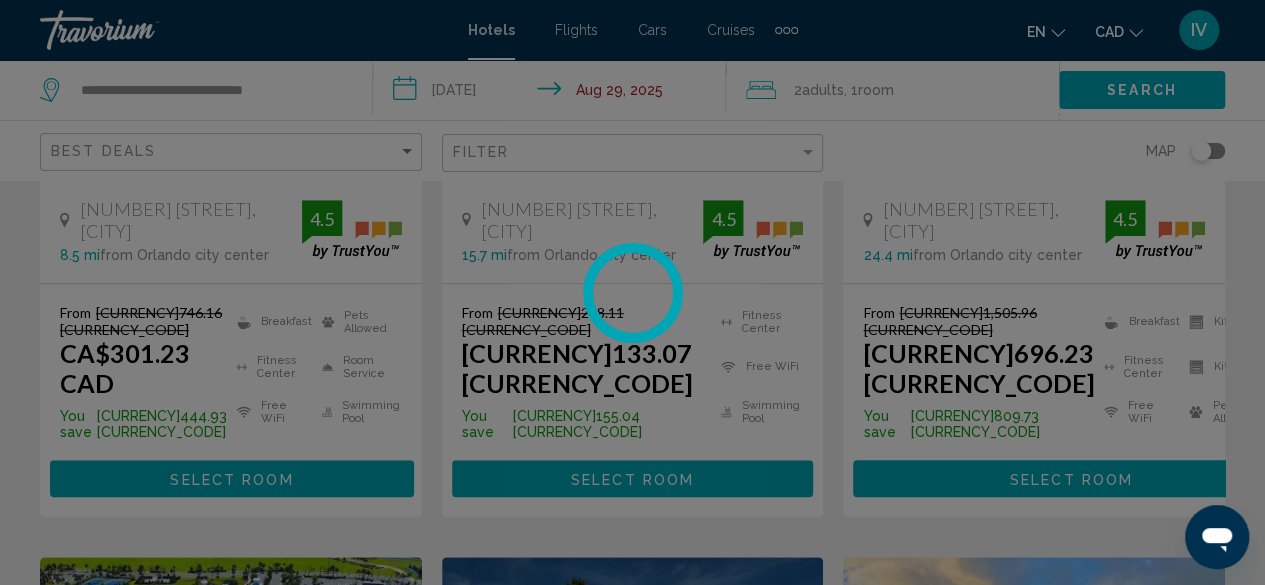 scroll, scrollTop: 0, scrollLeft: 0, axis: both 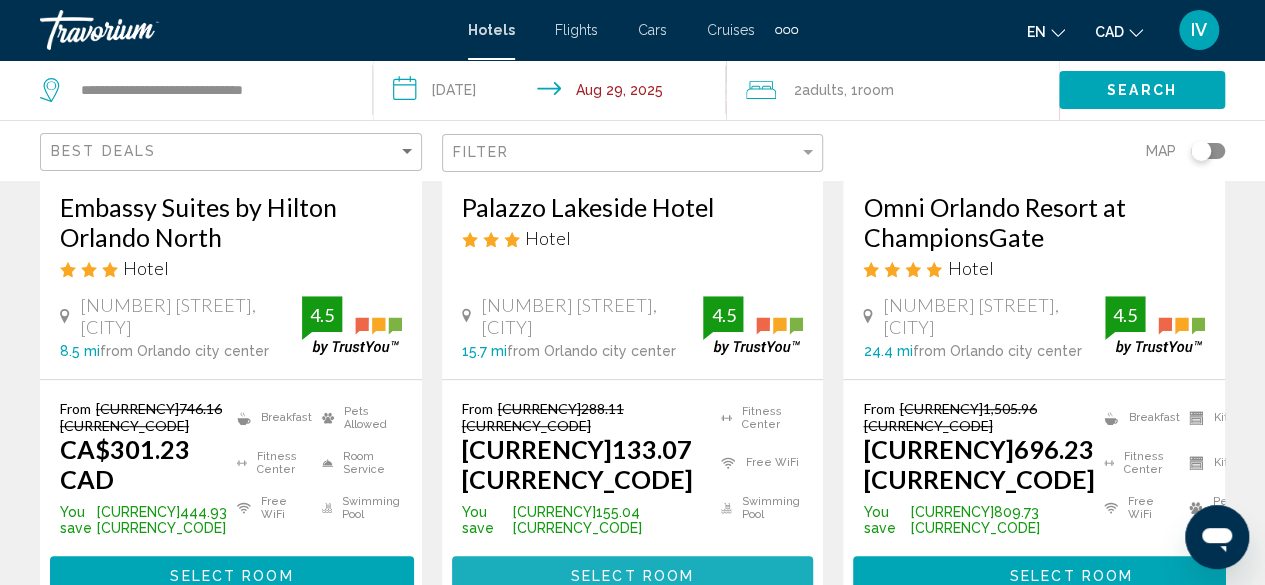 click on "Select Room" at bounding box center [632, 575] 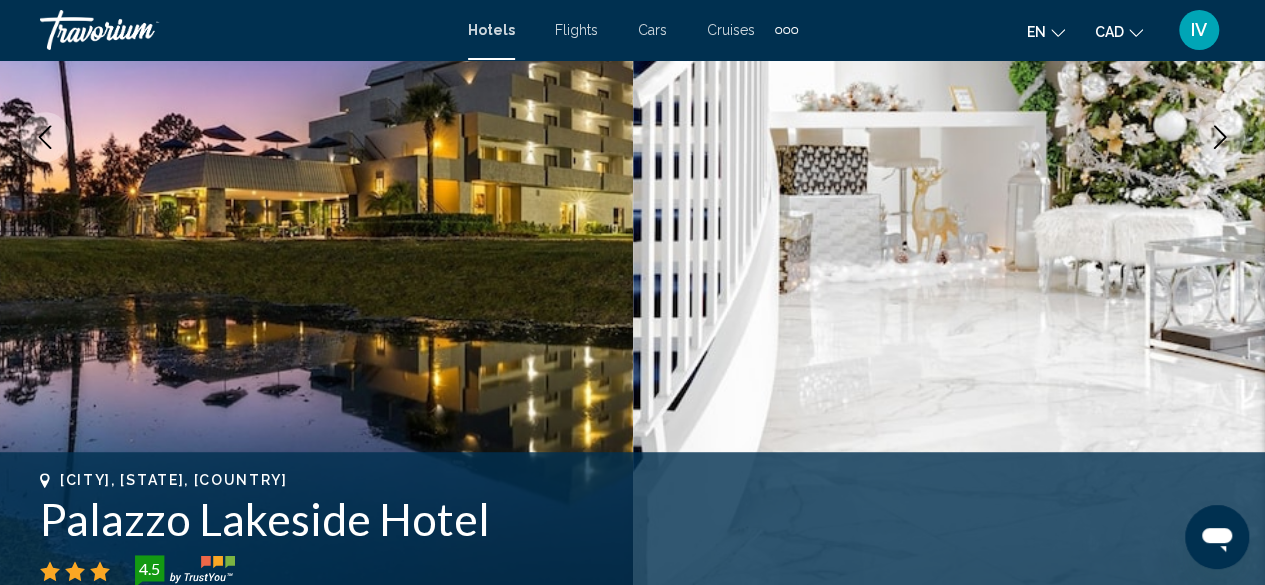 scroll, scrollTop: 242, scrollLeft: 0, axis: vertical 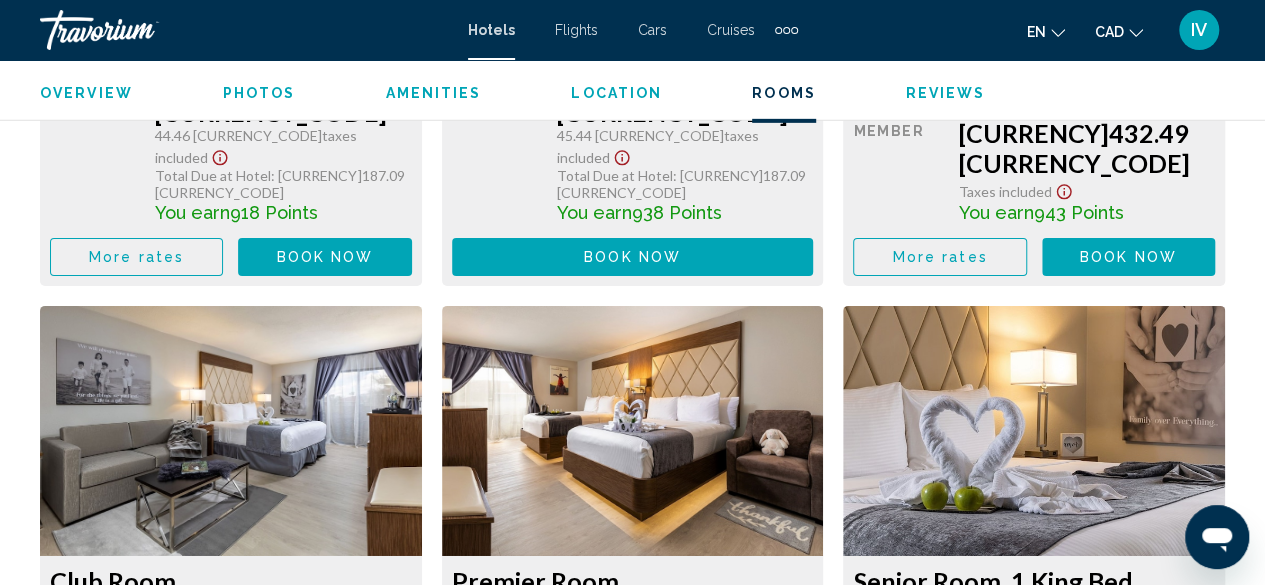 click on "Book now" at bounding box center [325, 940] 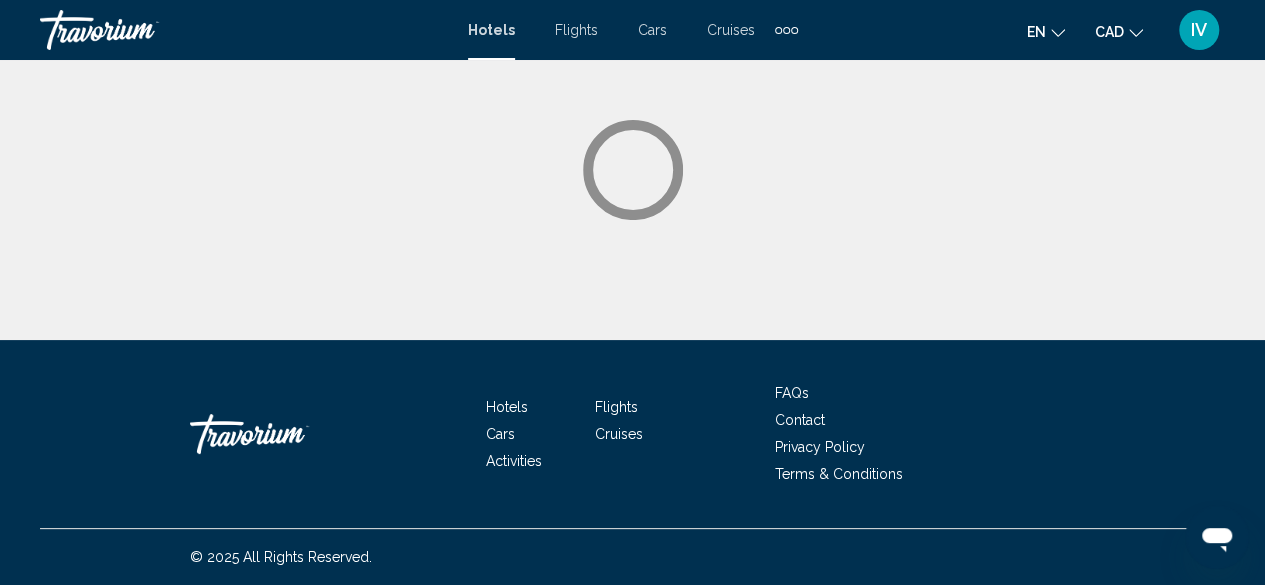 scroll, scrollTop: 0, scrollLeft: 0, axis: both 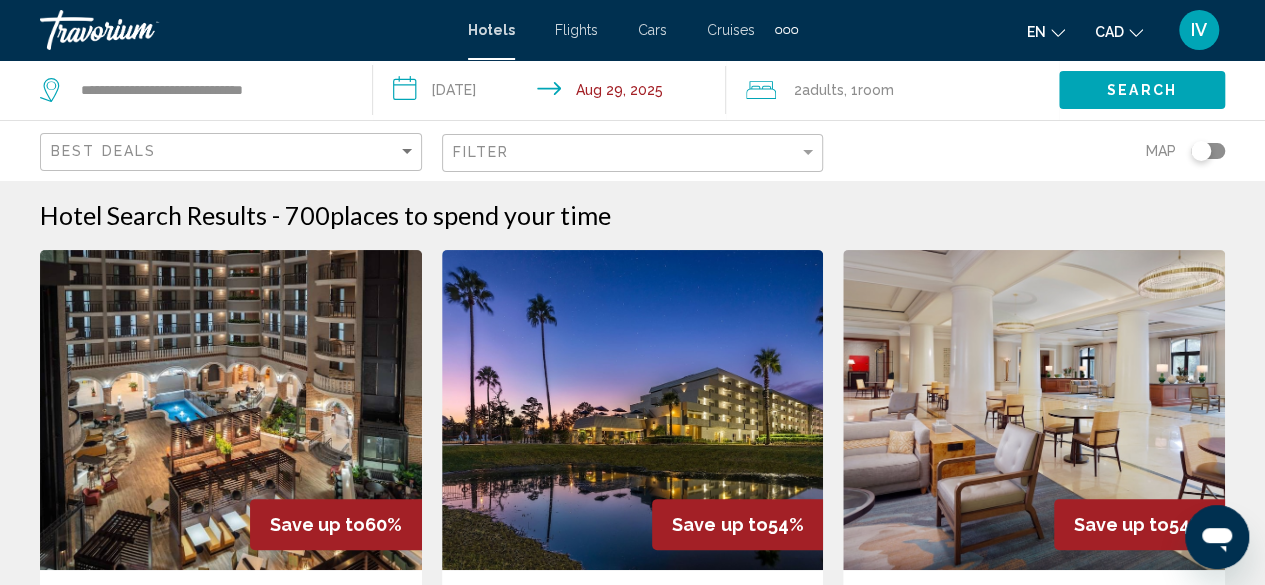 click on "Adults" 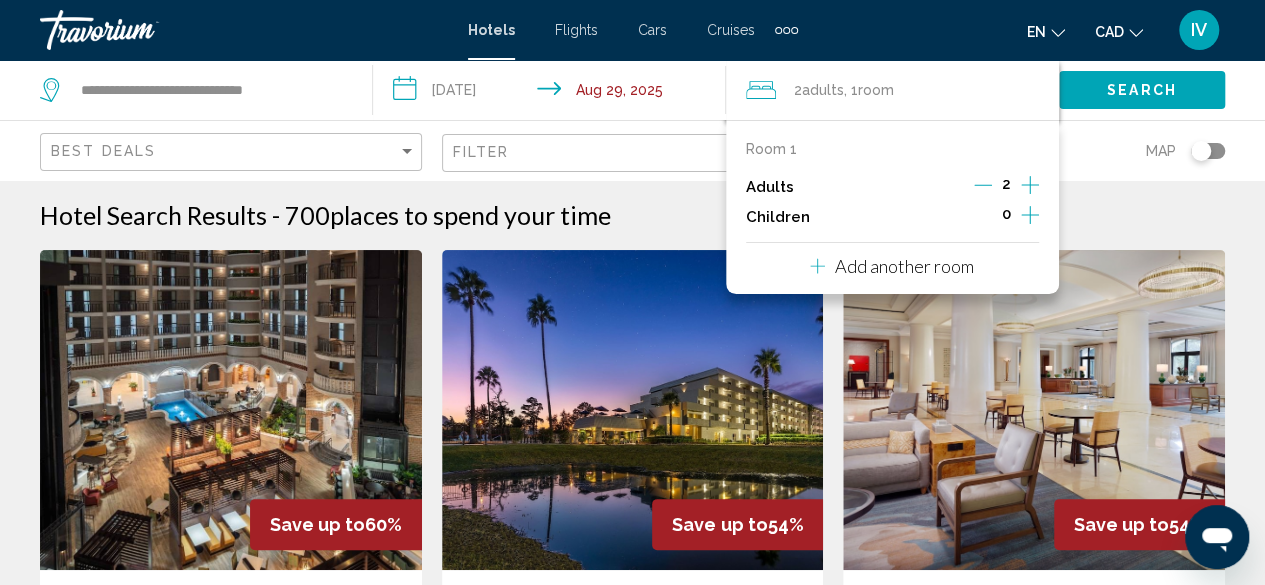 click 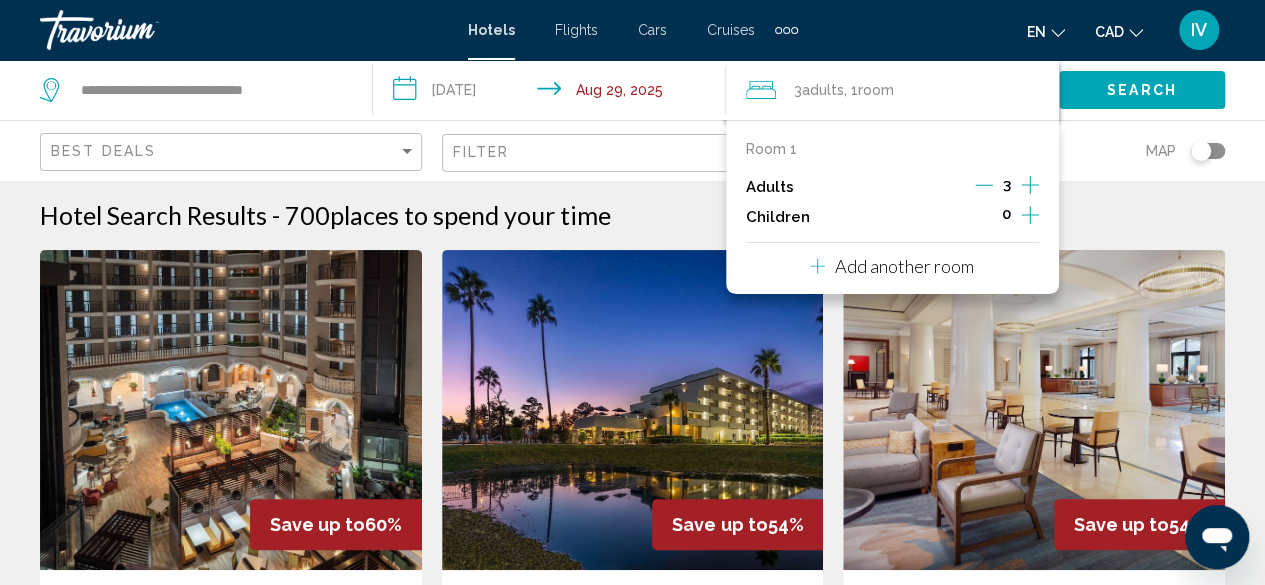 click 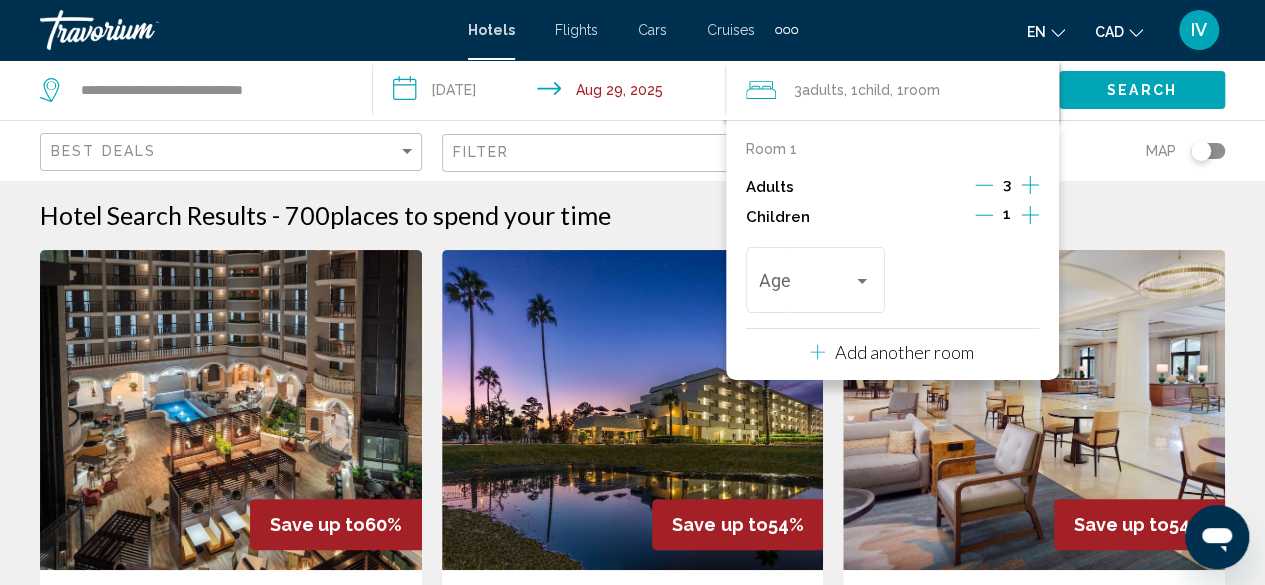 click 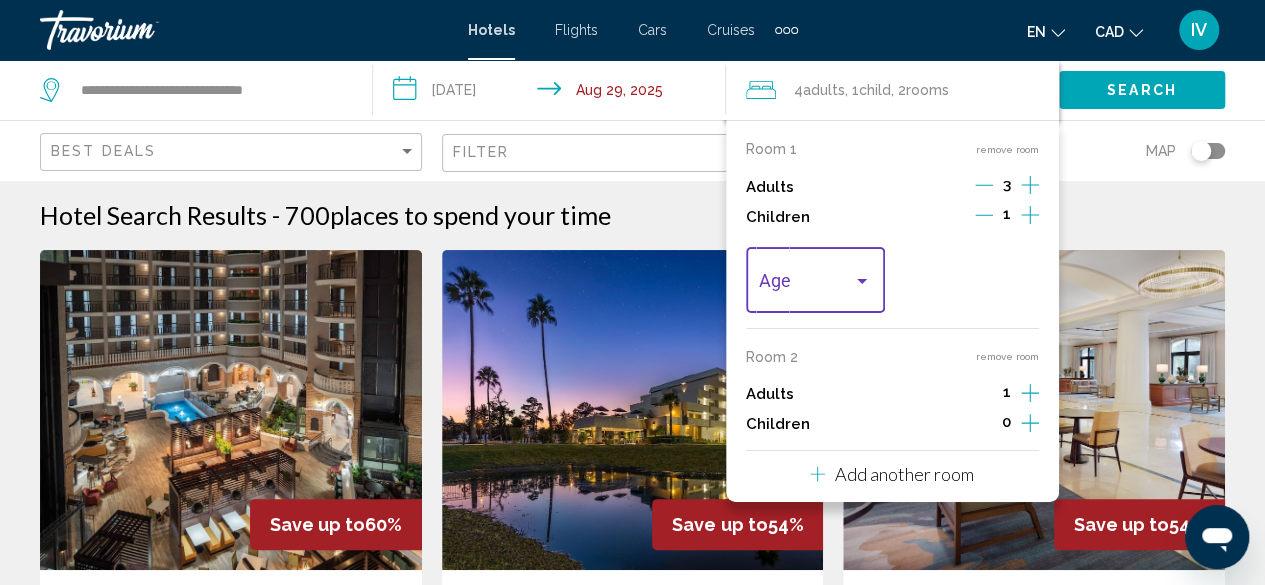 click at bounding box center (862, 281) 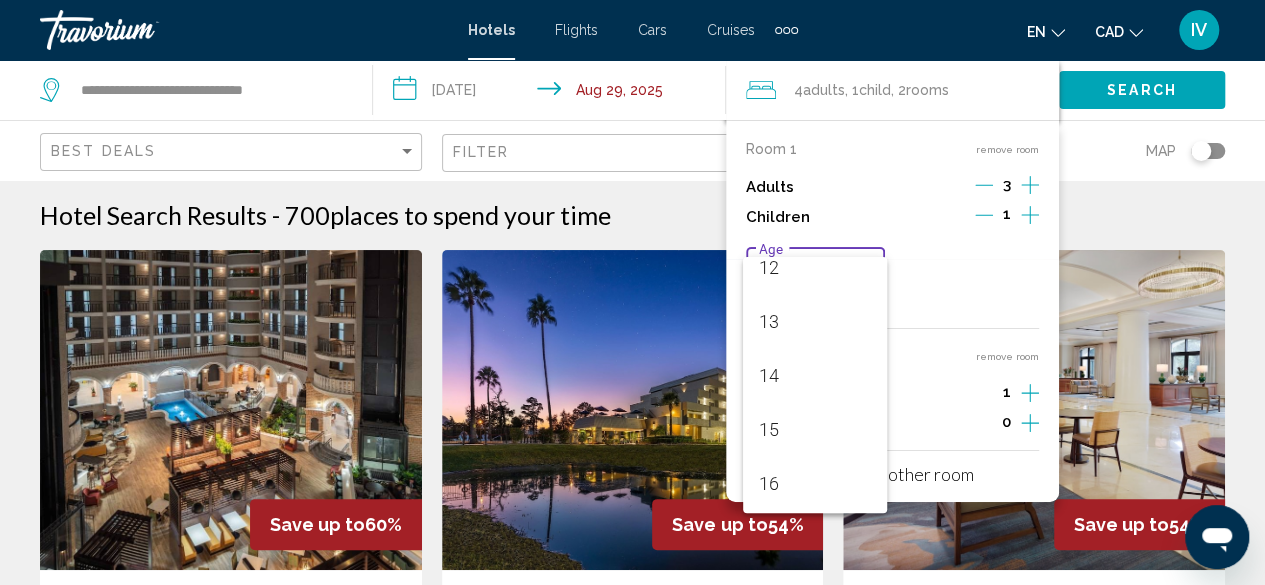 scroll, scrollTop: 661, scrollLeft: 0, axis: vertical 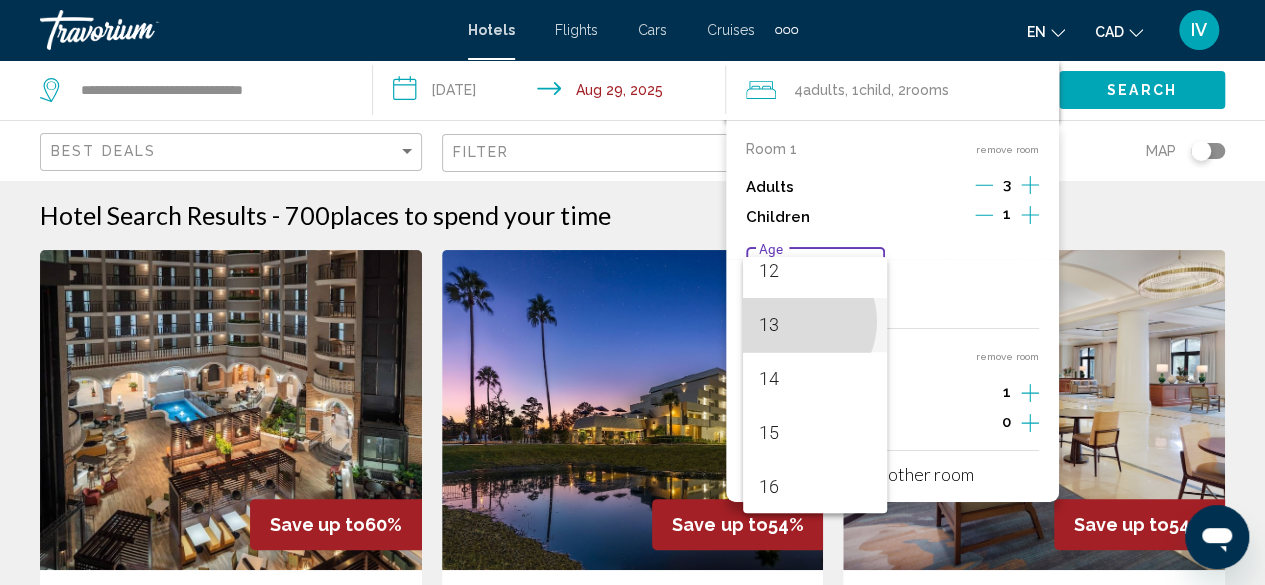 click on "13" at bounding box center (815, 325) 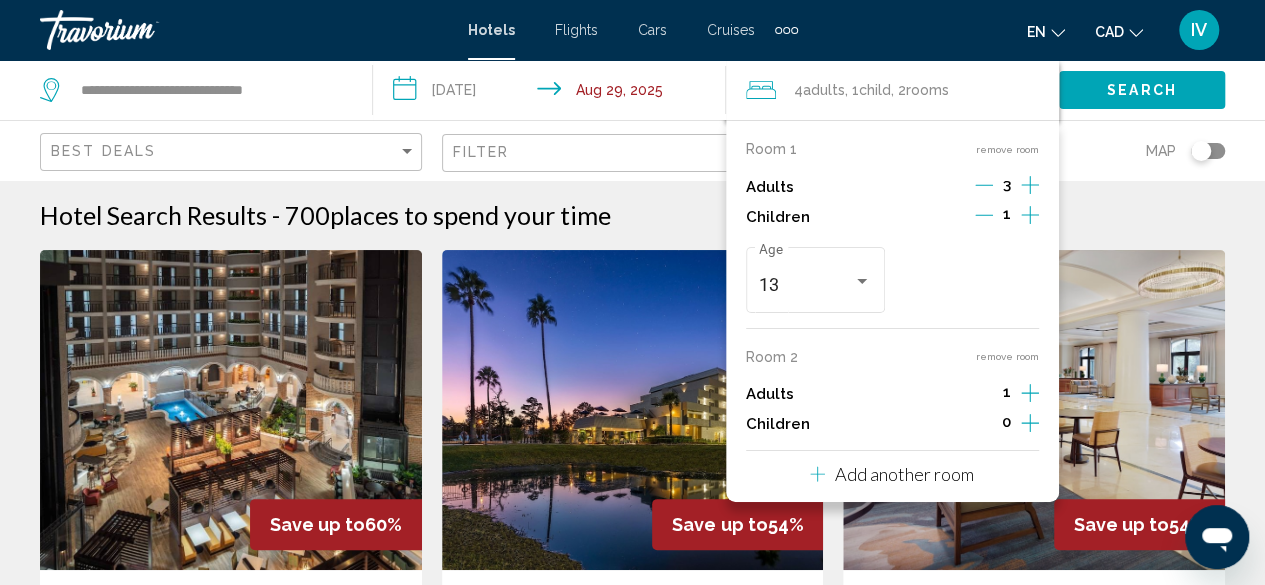 click 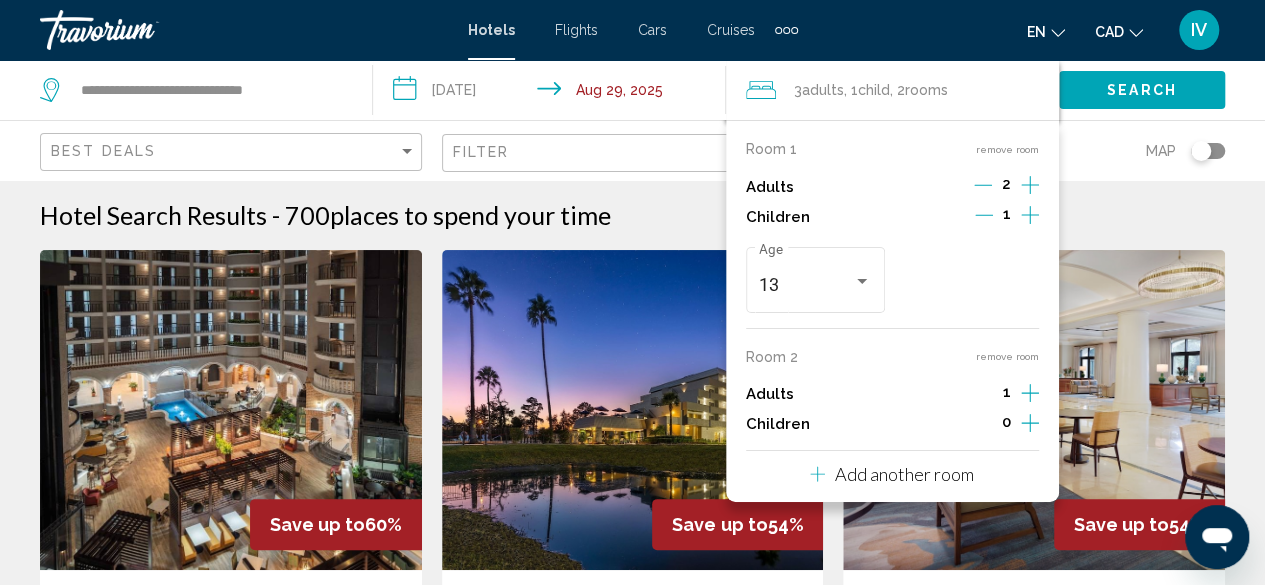 click 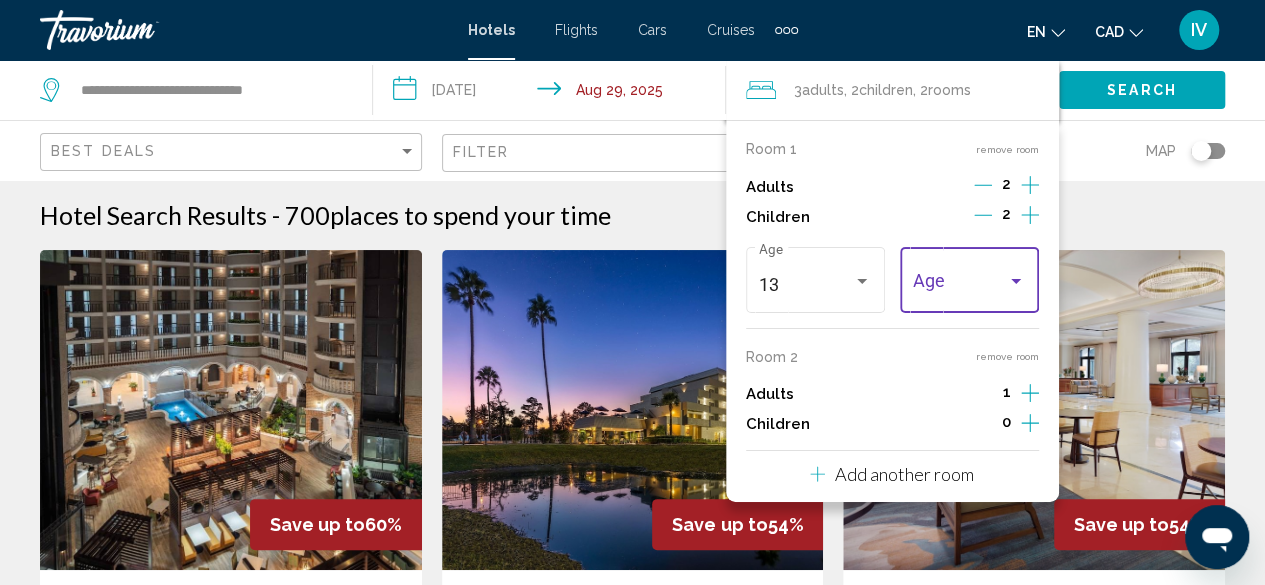 click at bounding box center [1016, 281] 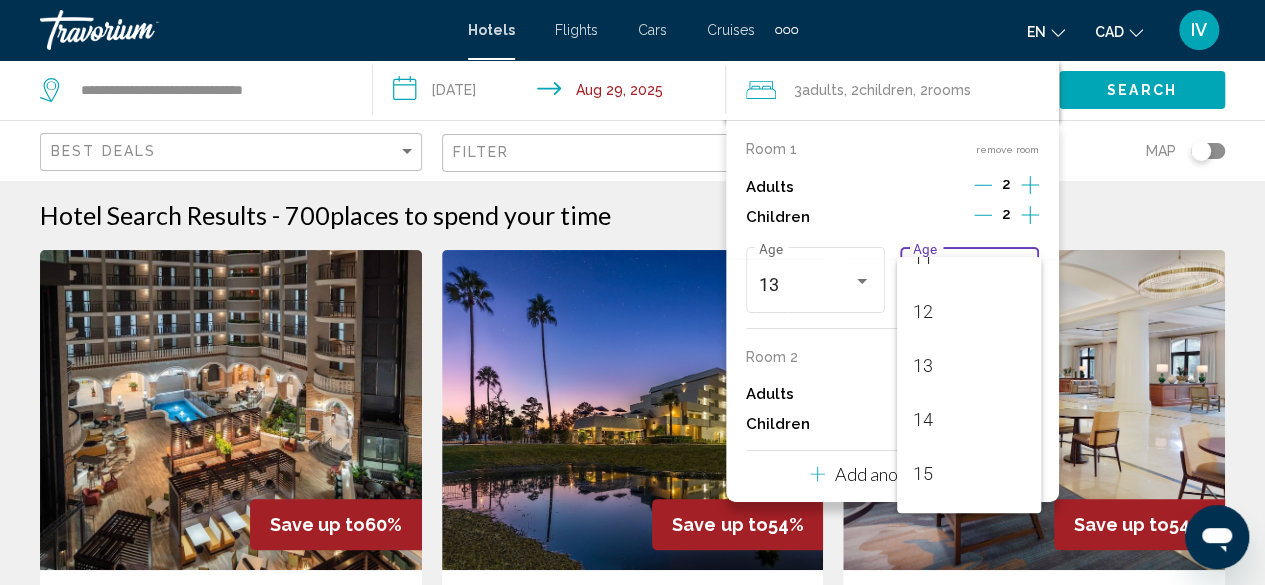 scroll, scrollTop: 640, scrollLeft: 0, axis: vertical 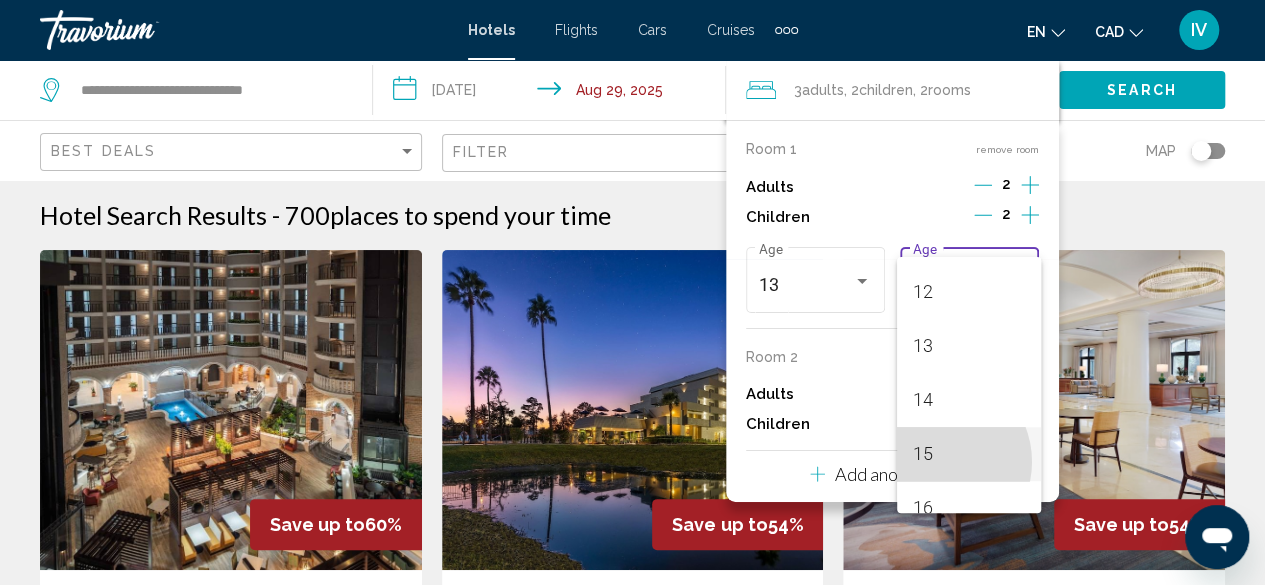 click on "15" at bounding box center (969, 454) 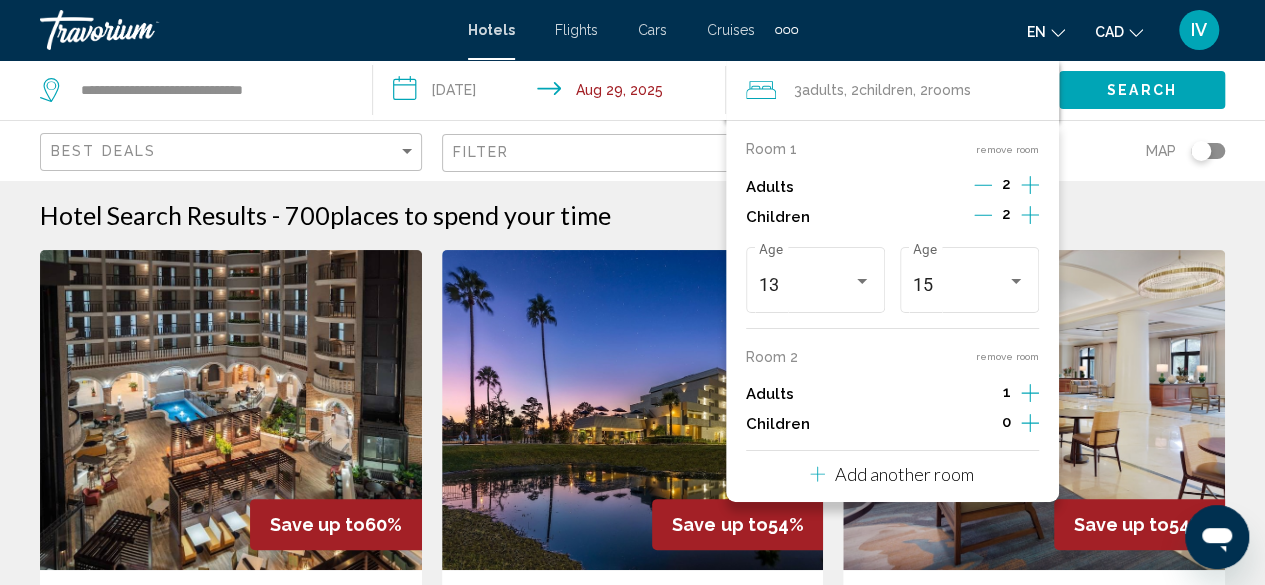 click on "remove room" at bounding box center [1007, 356] 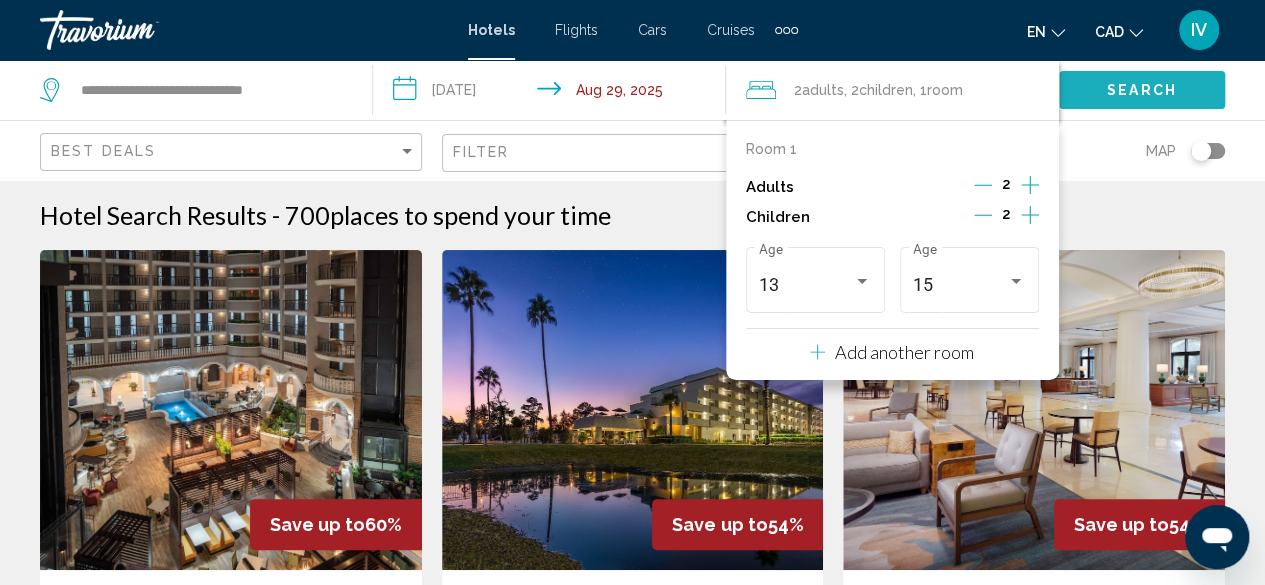 click on "Search" 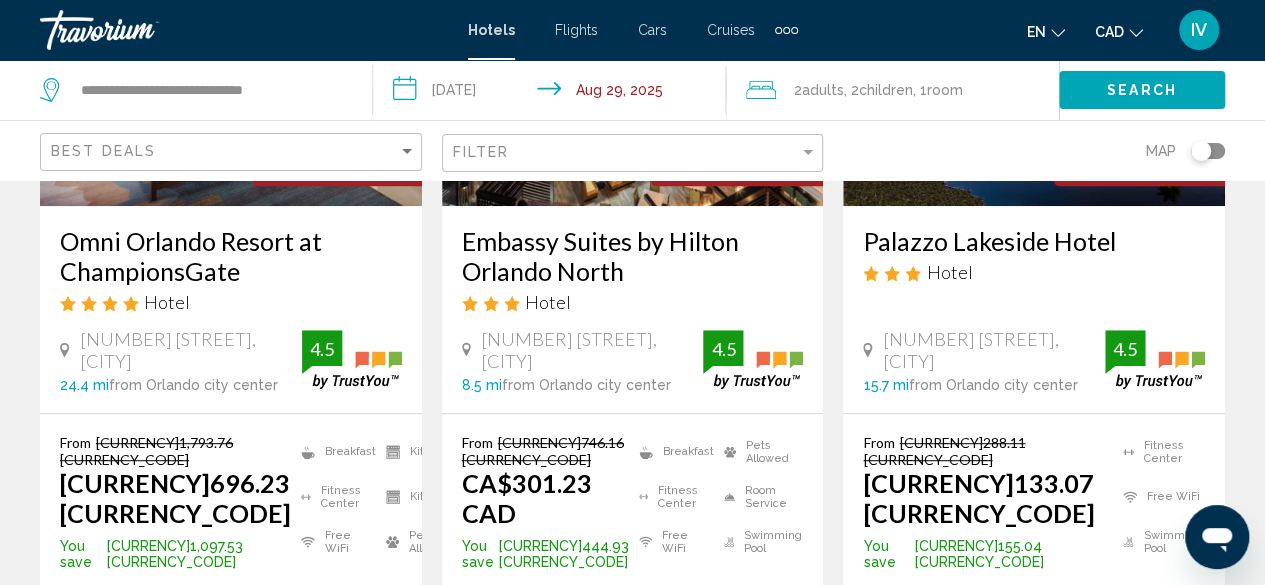 scroll, scrollTop: 368, scrollLeft: 0, axis: vertical 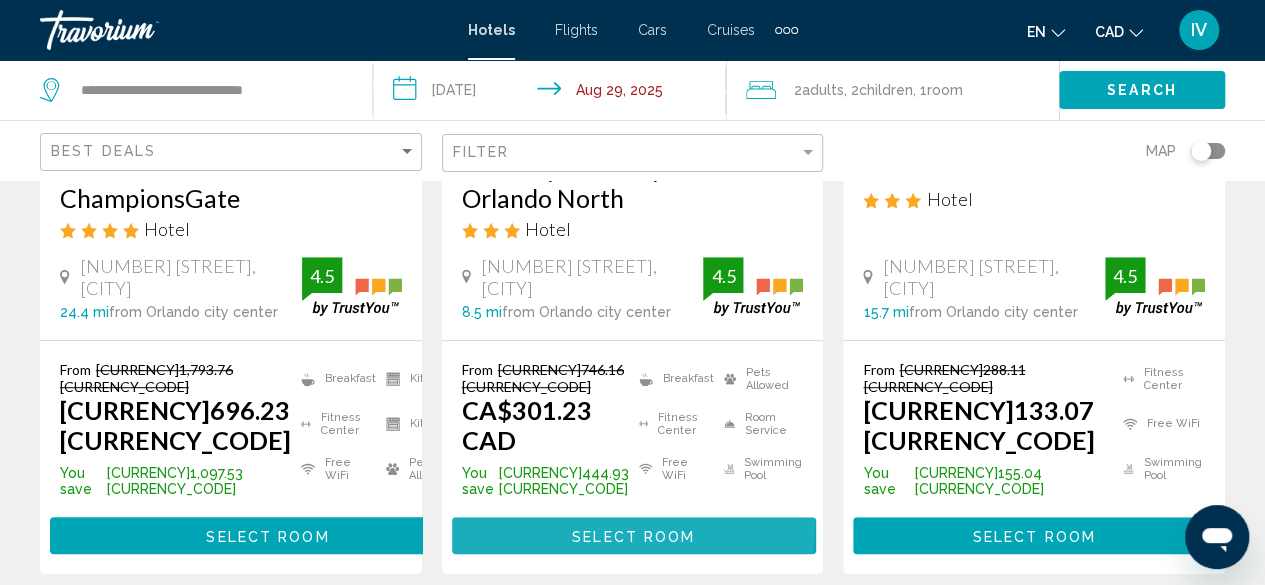 click on "Select Room" at bounding box center [634, 535] 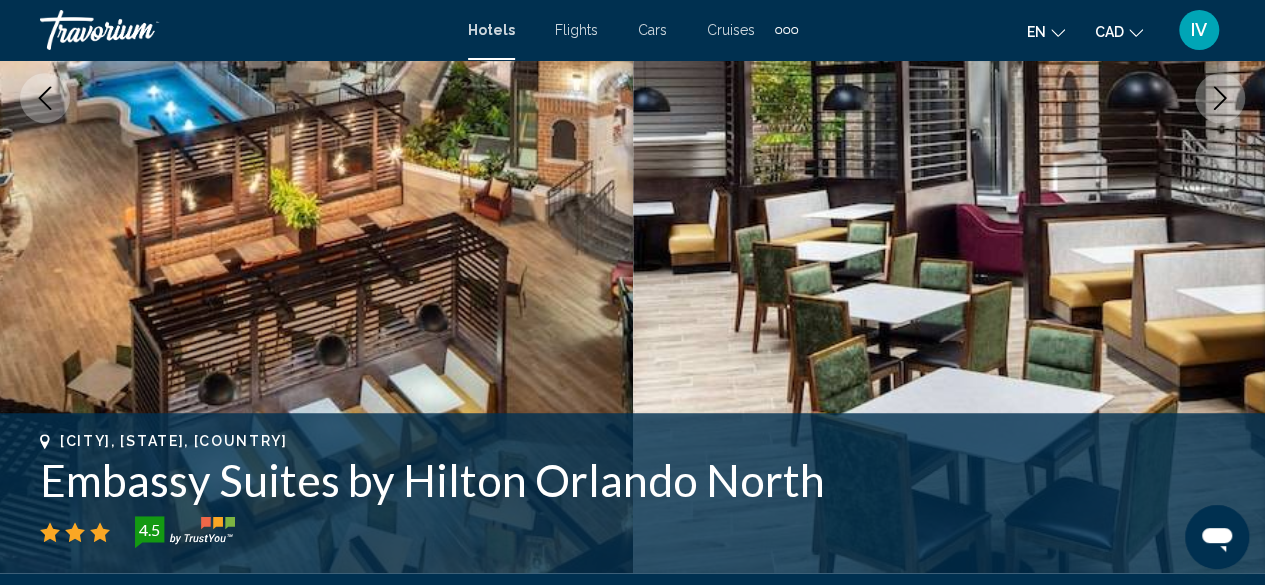 scroll, scrollTop: 242, scrollLeft: 0, axis: vertical 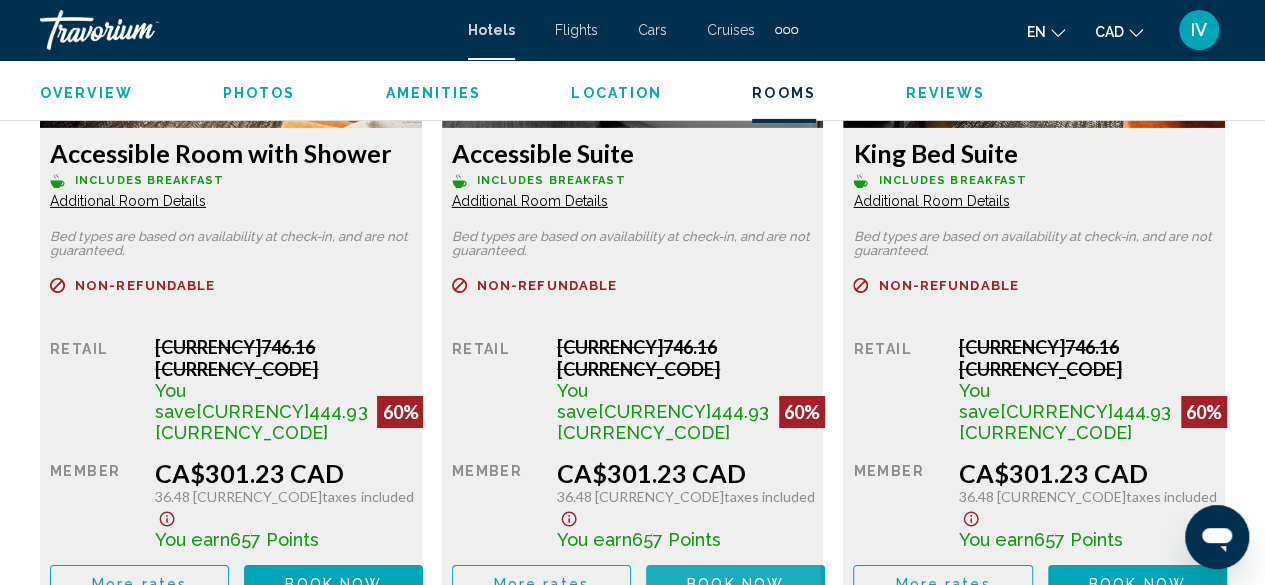 click on "Book now" at bounding box center [735, 584] 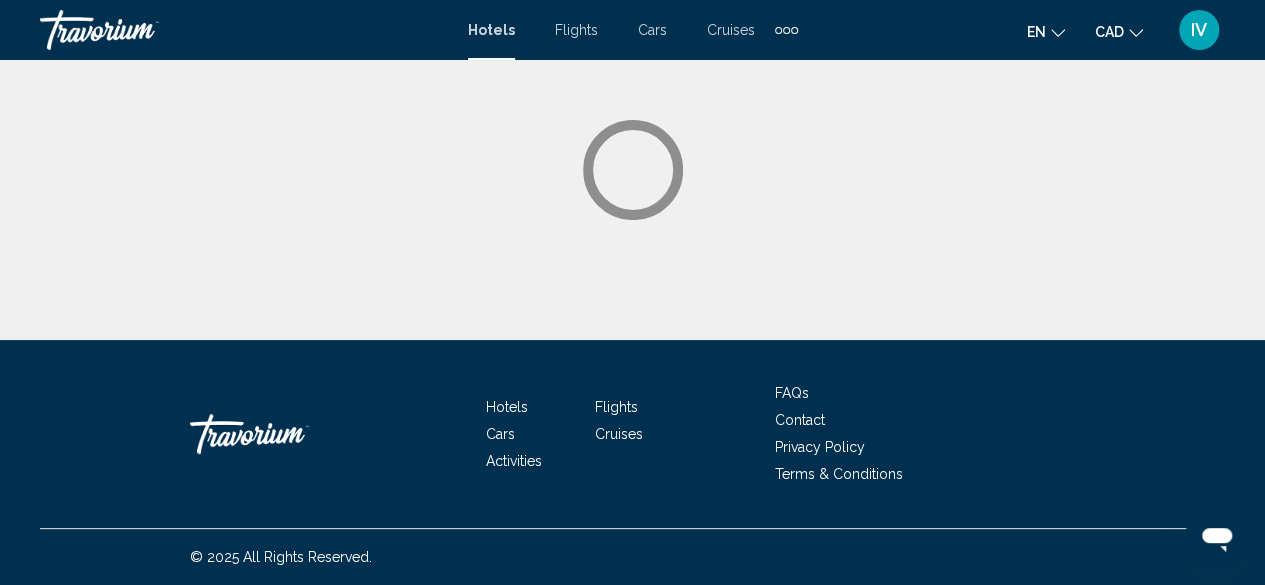 scroll, scrollTop: 0, scrollLeft: 0, axis: both 